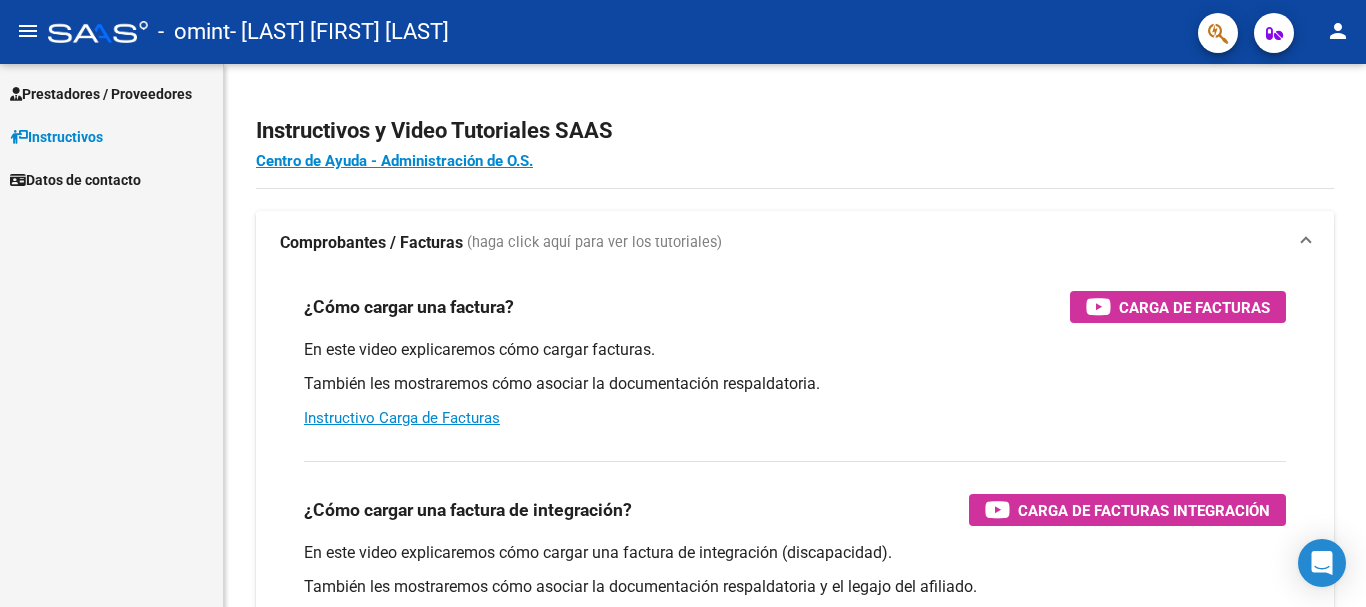 scroll, scrollTop: 0, scrollLeft: 0, axis: both 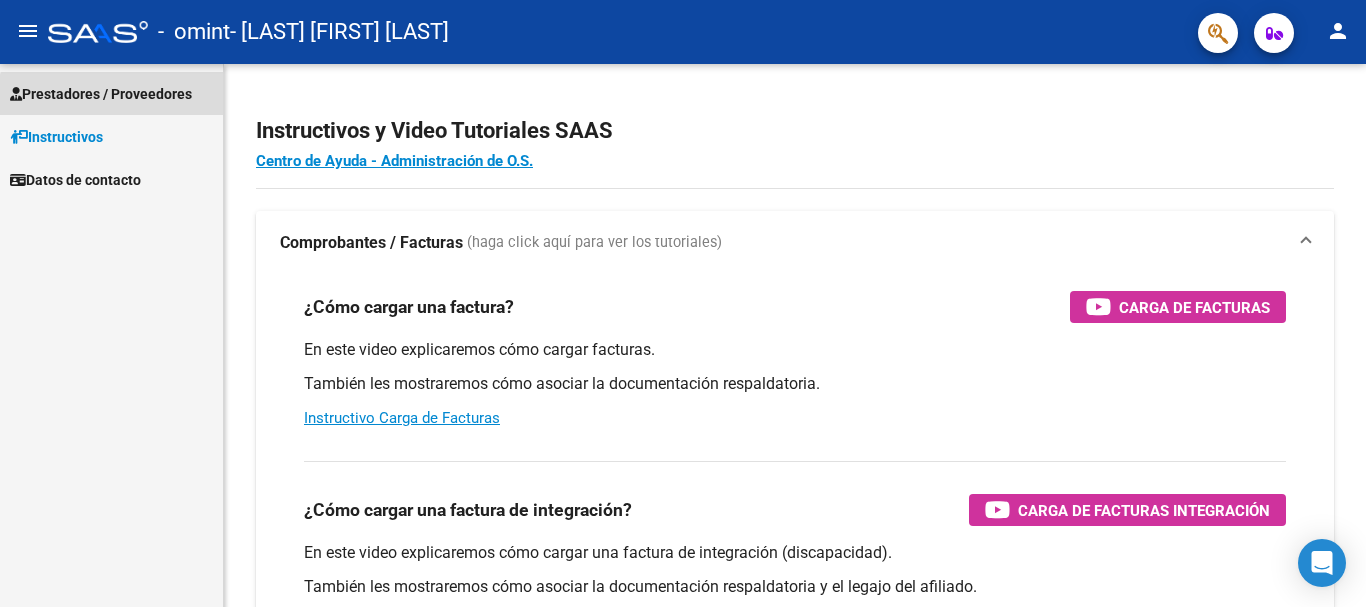 click on "Prestadores / Proveedores" at bounding box center (101, 94) 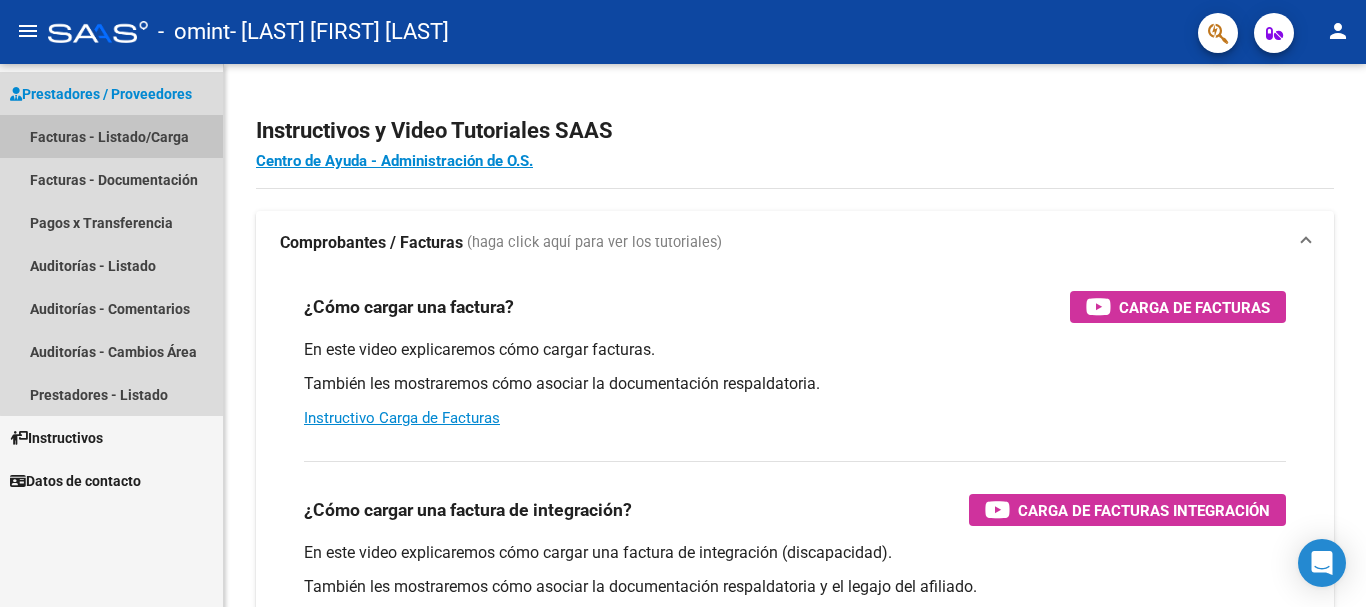 click on "Facturas - Listado/Carga" at bounding box center [111, 136] 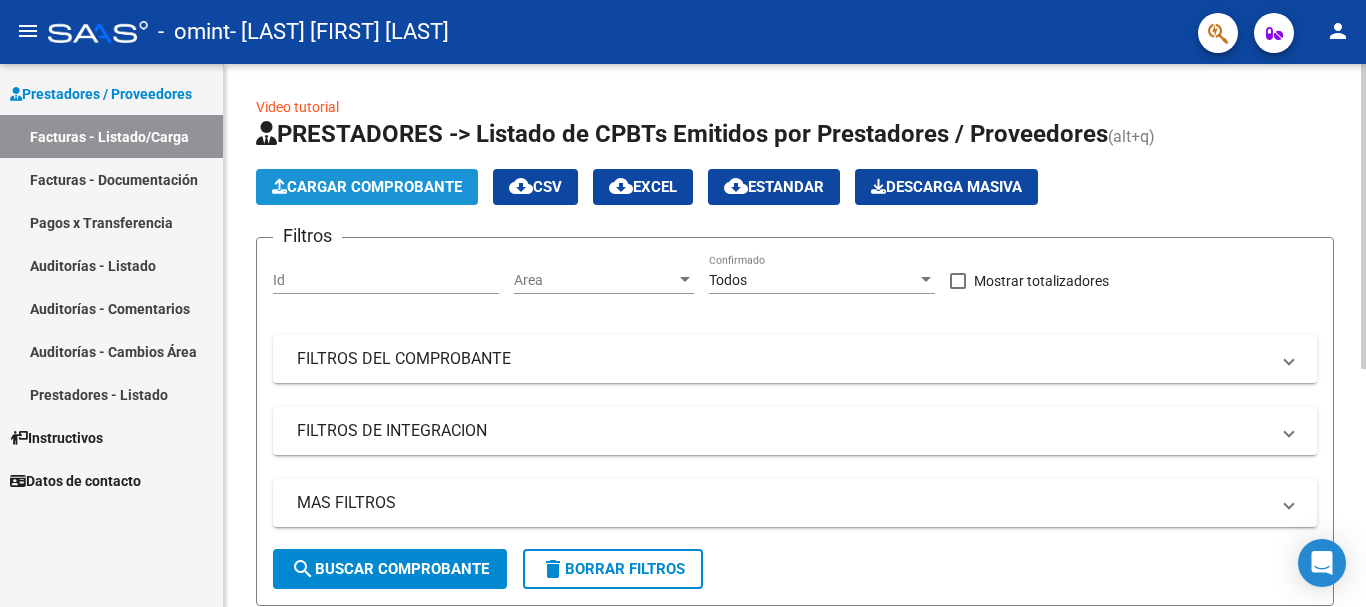 click on "Cargar Comprobante" 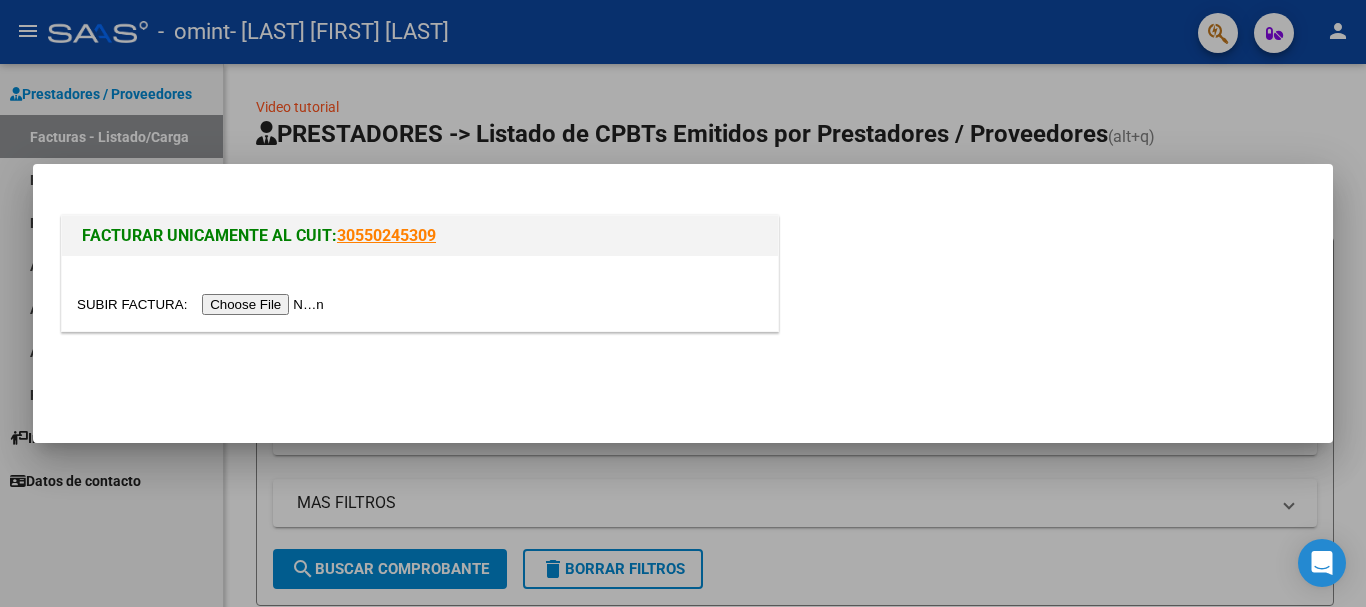 click at bounding box center (203, 304) 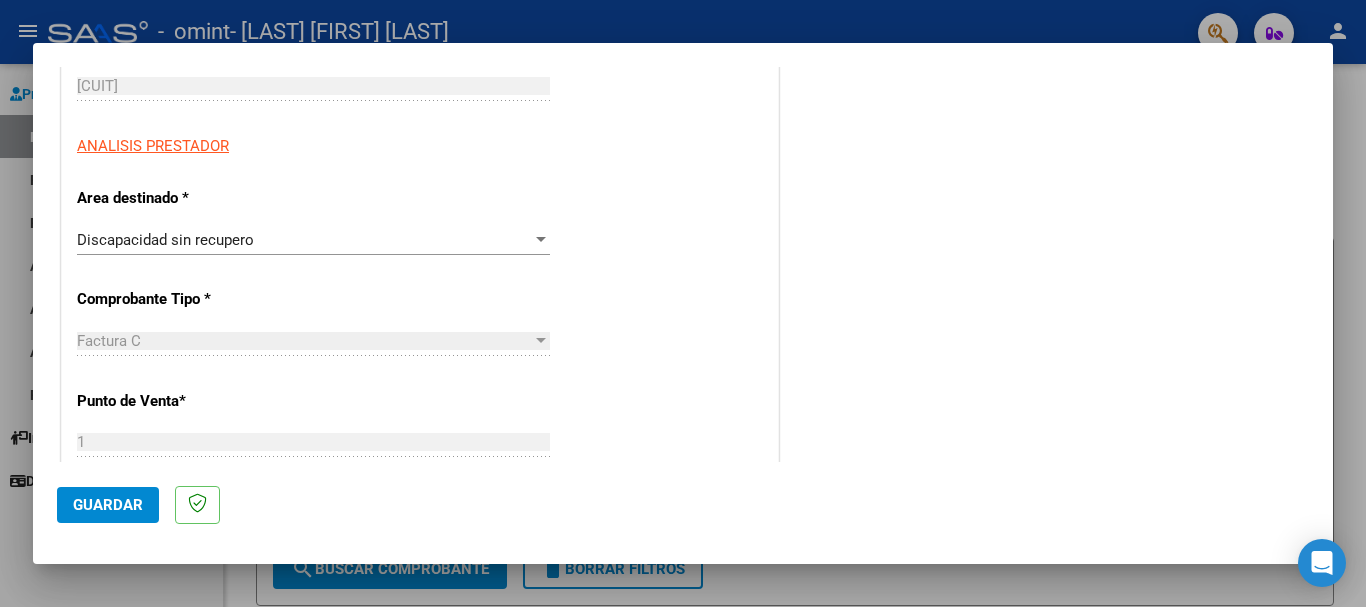 scroll, scrollTop: 335, scrollLeft: 0, axis: vertical 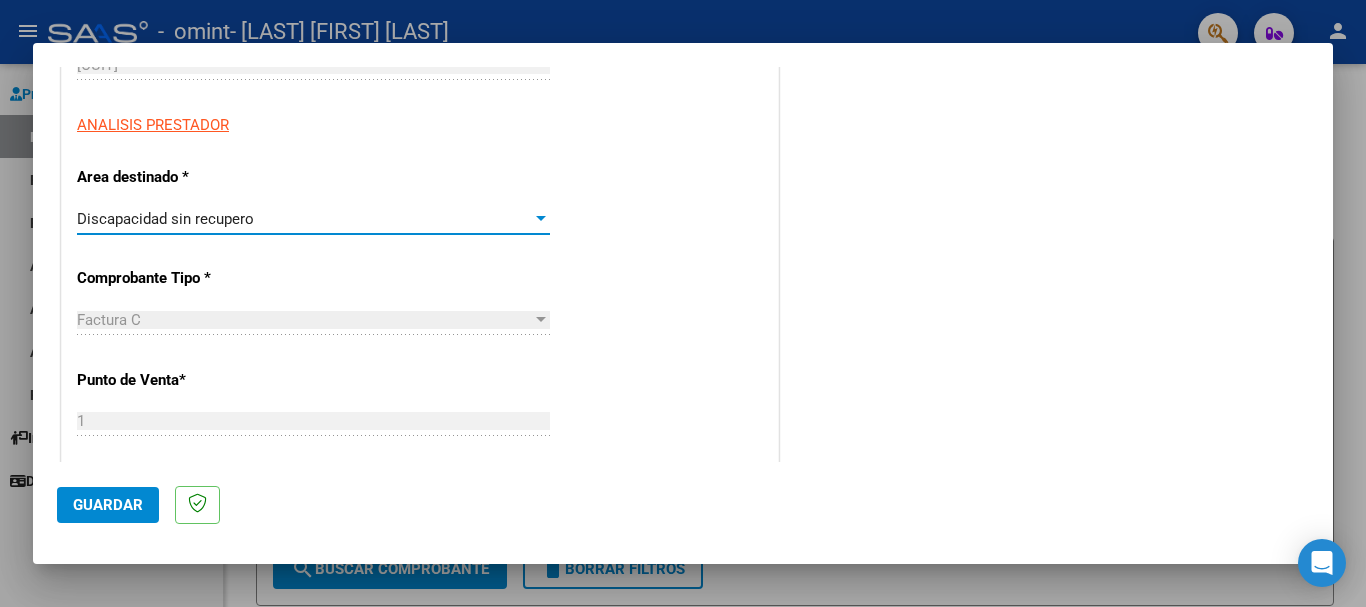 click on "Discapacidad sin recupero" at bounding box center [304, 219] 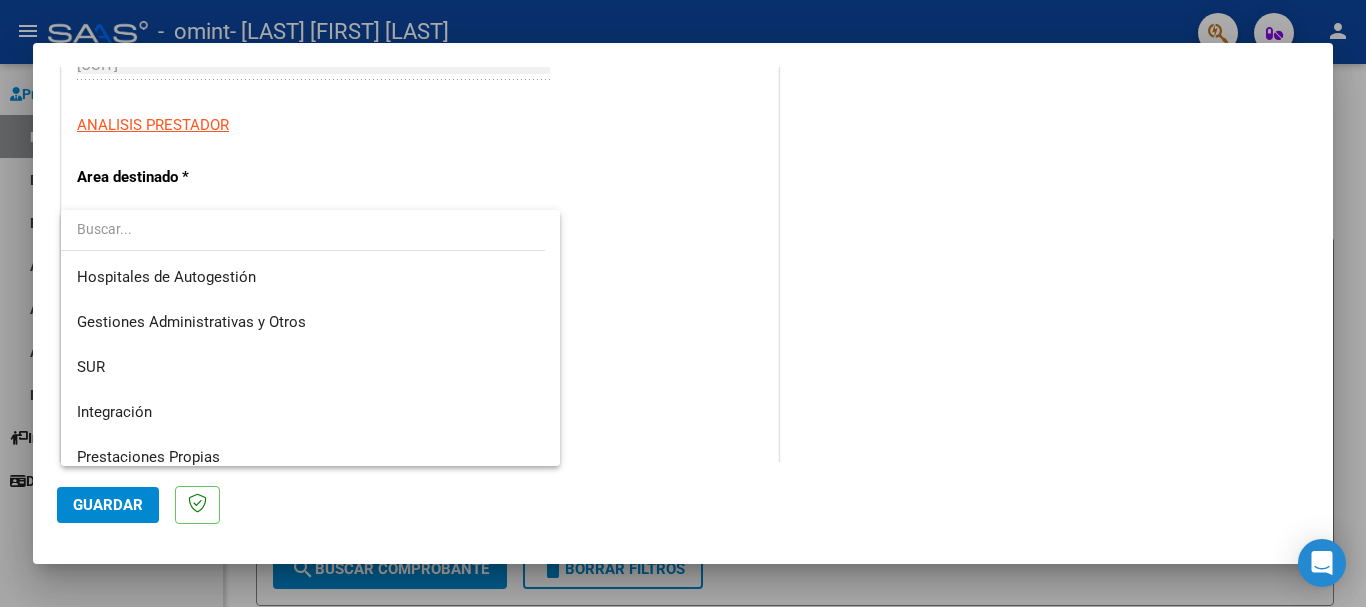 scroll, scrollTop: 149, scrollLeft: 0, axis: vertical 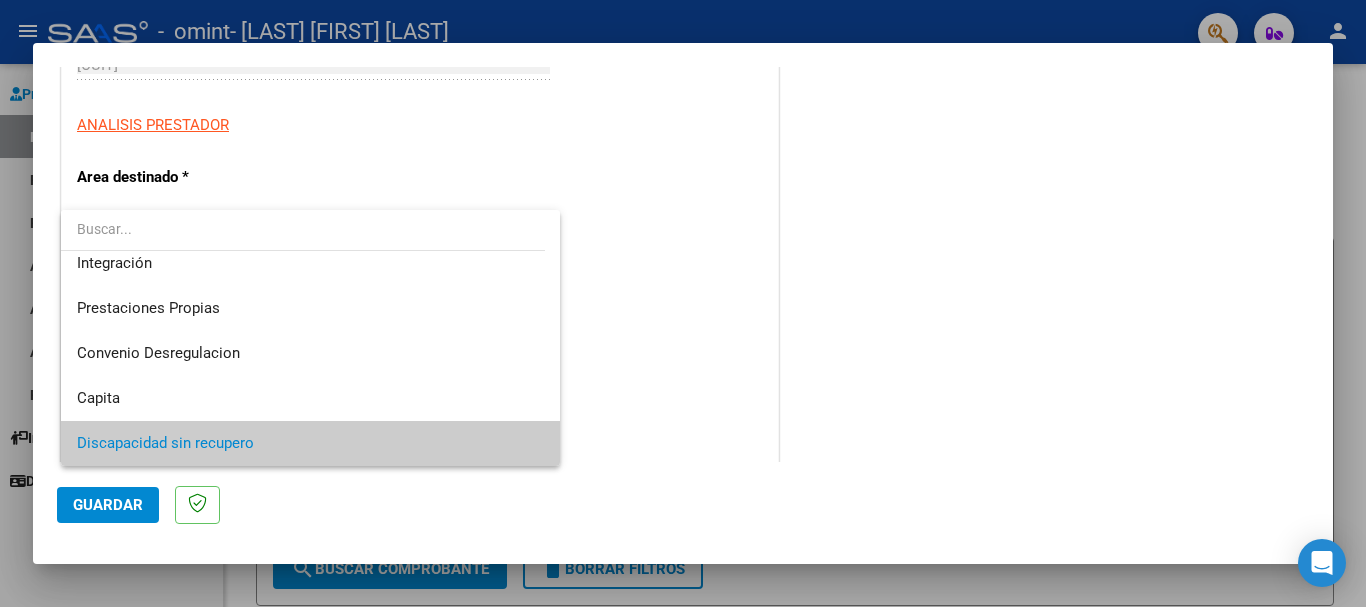click at bounding box center [683, 303] 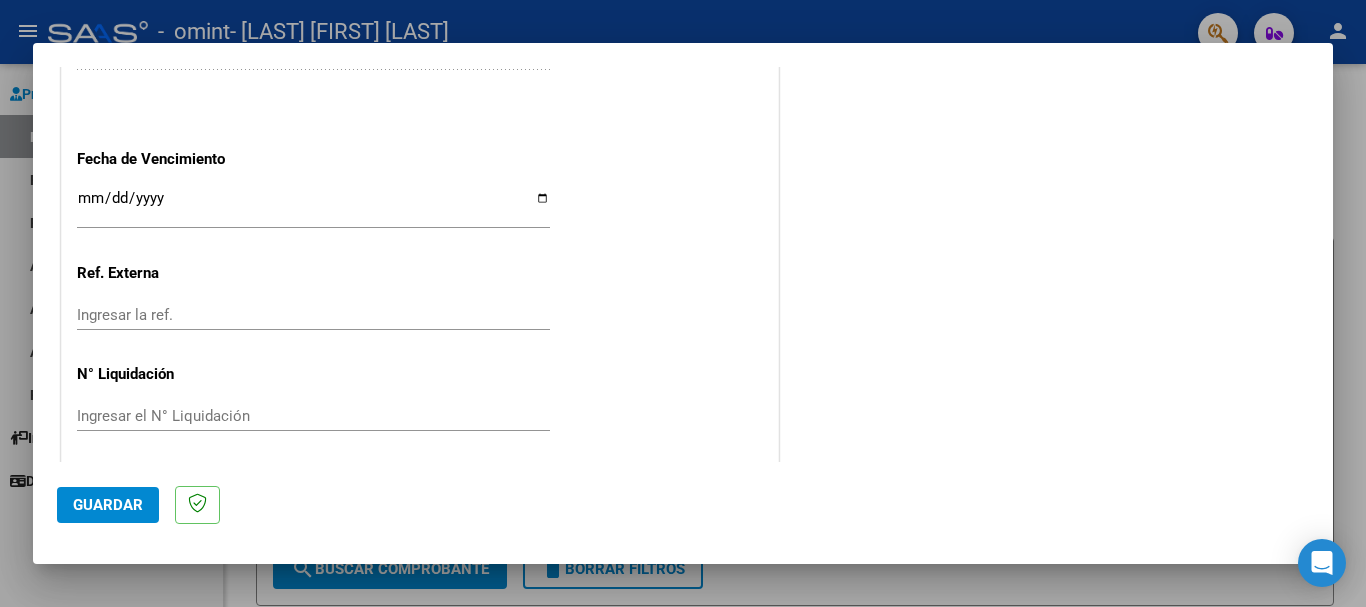 scroll, scrollTop: 1127, scrollLeft: 0, axis: vertical 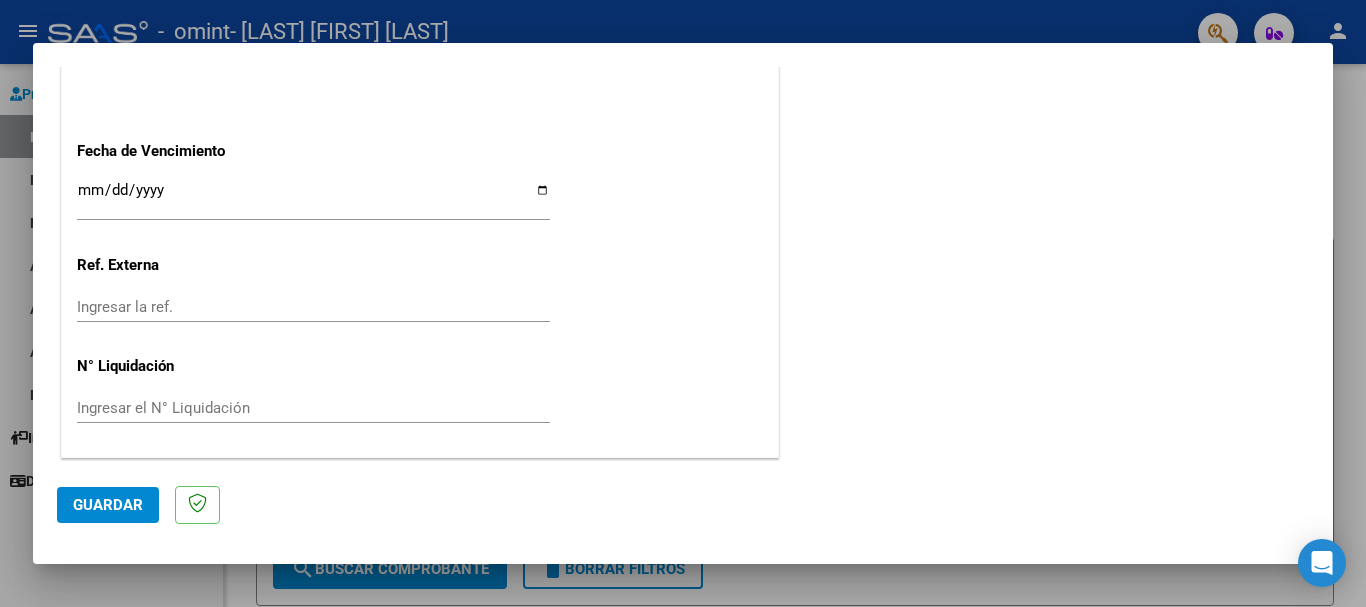 click on "Guardar" 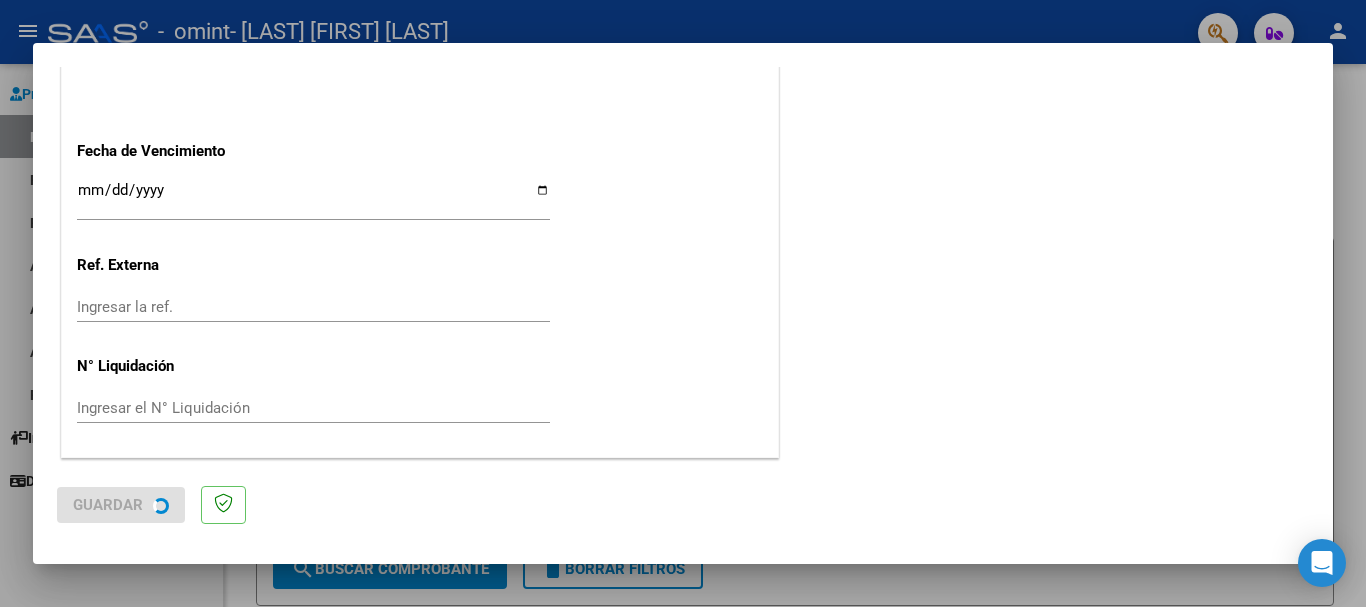scroll, scrollTop: 0, scrollLeft: 0, axis: both 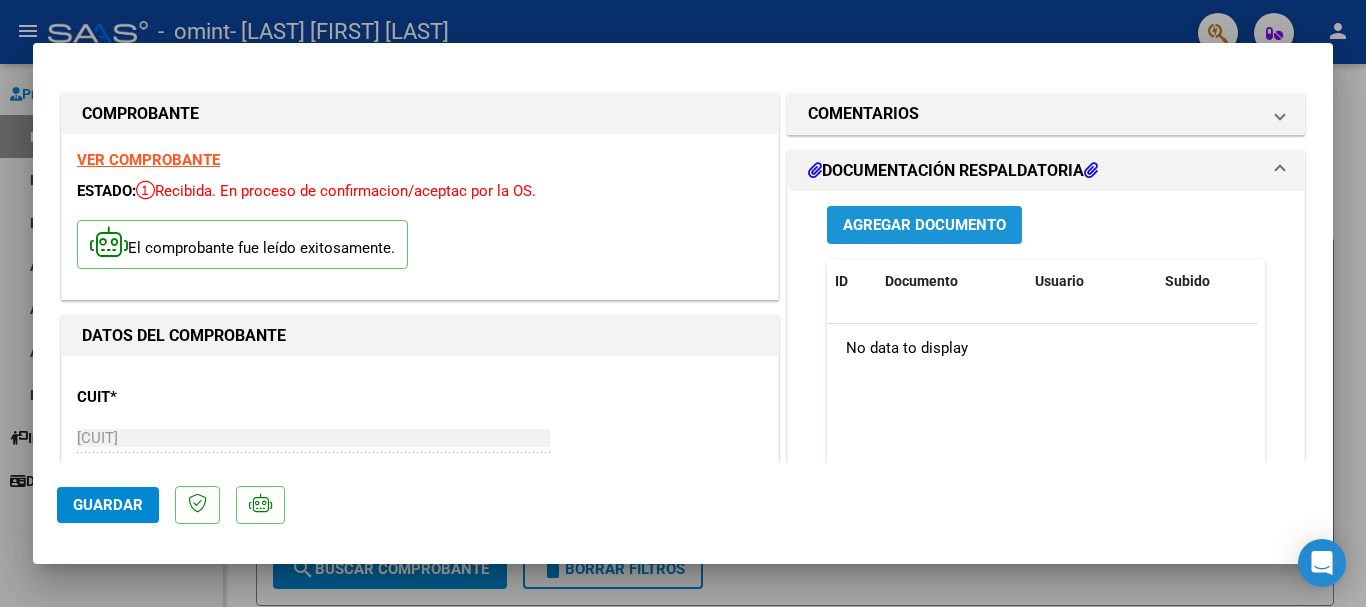 click on "Agregar Documento" at bounding box center [924, 226] 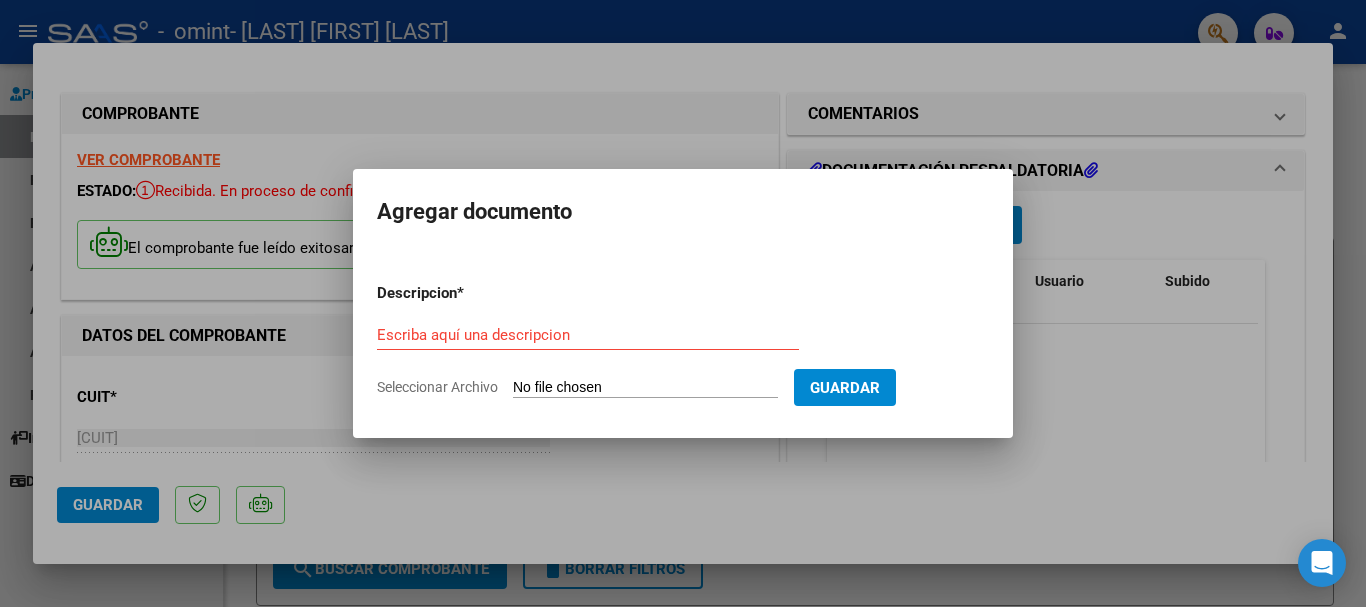 click on "Seleccionar Archivo" at bounding box center (645, 388) 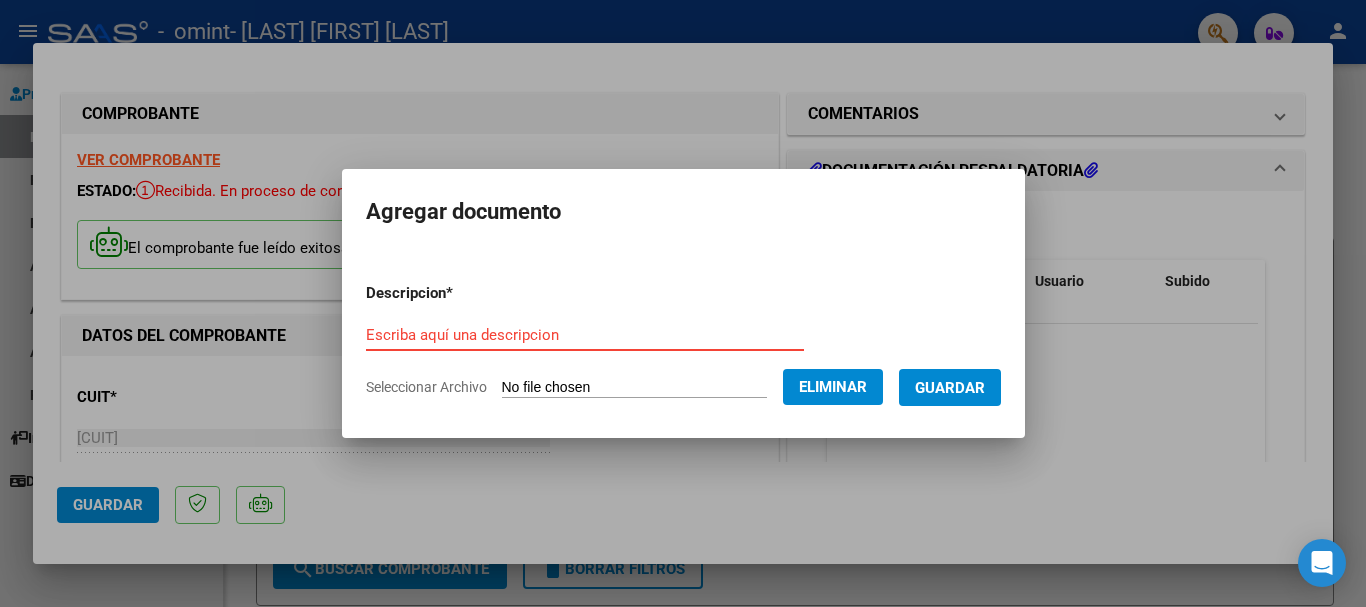 click on "Descripcion  *   Escriba aquí una descripcion  Seleccionar Archivo Eliminar Guardar" at bounding box center [683, 340] 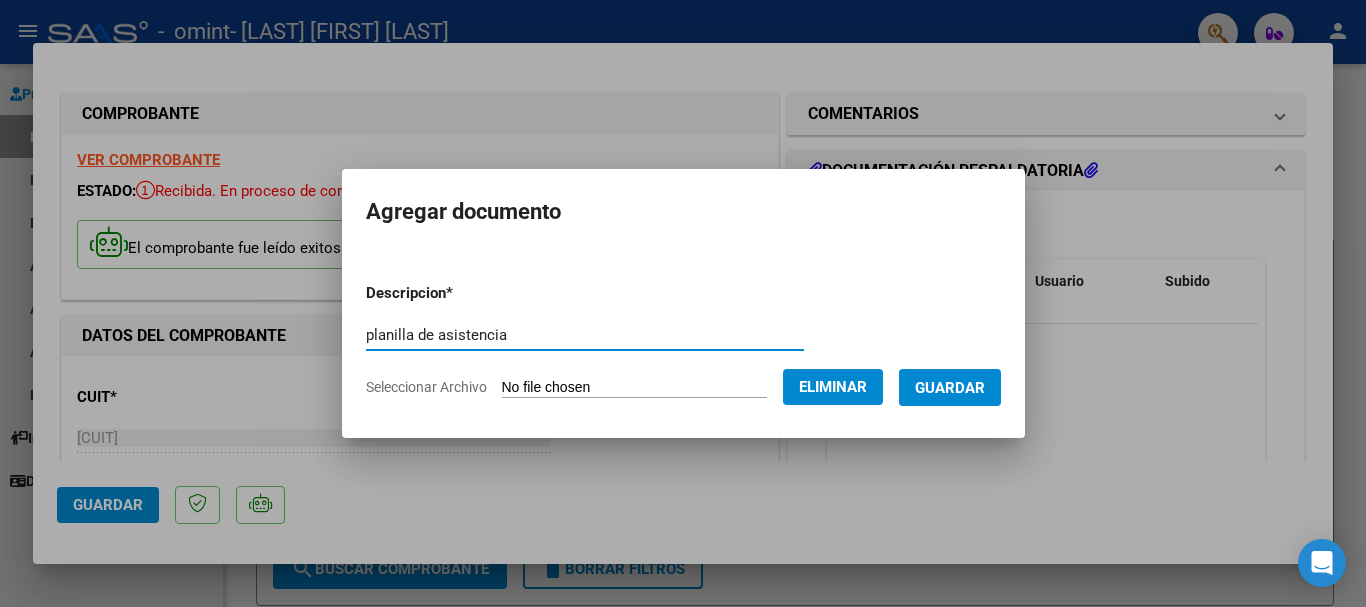 type on "planilla de asistencia" 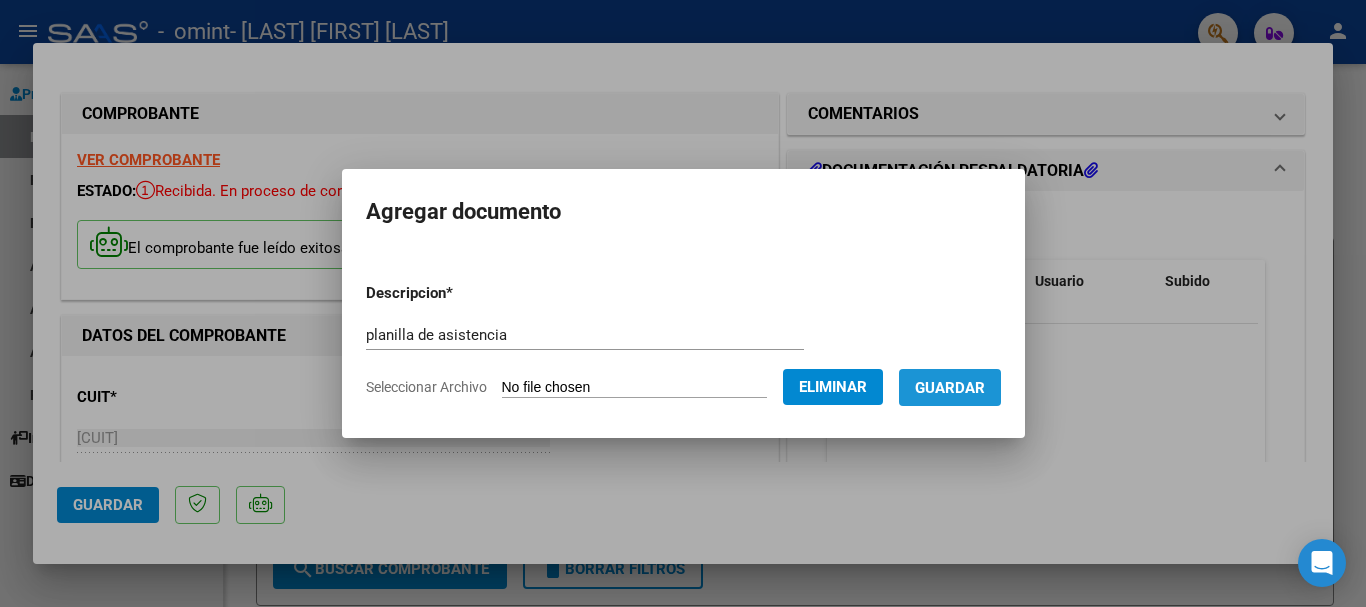 click on "Guardar" at bounding box center (950, 388) 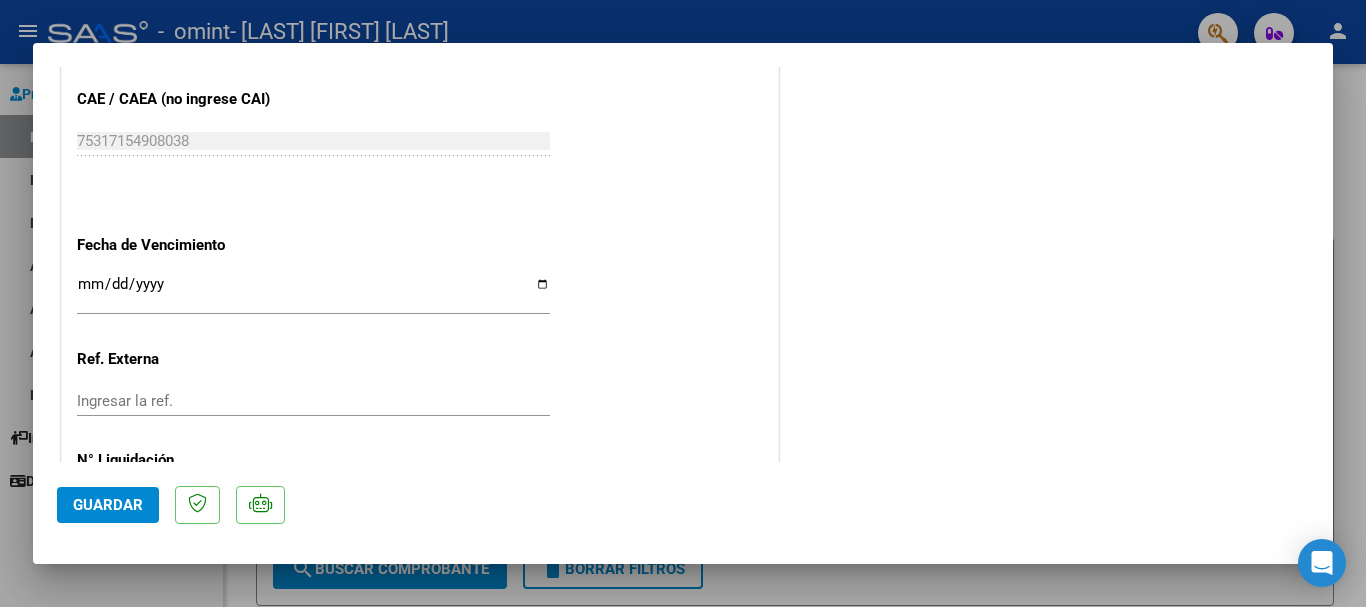 scroll, scrollTop: 1203, scrollLeft: 0, axis: vertical 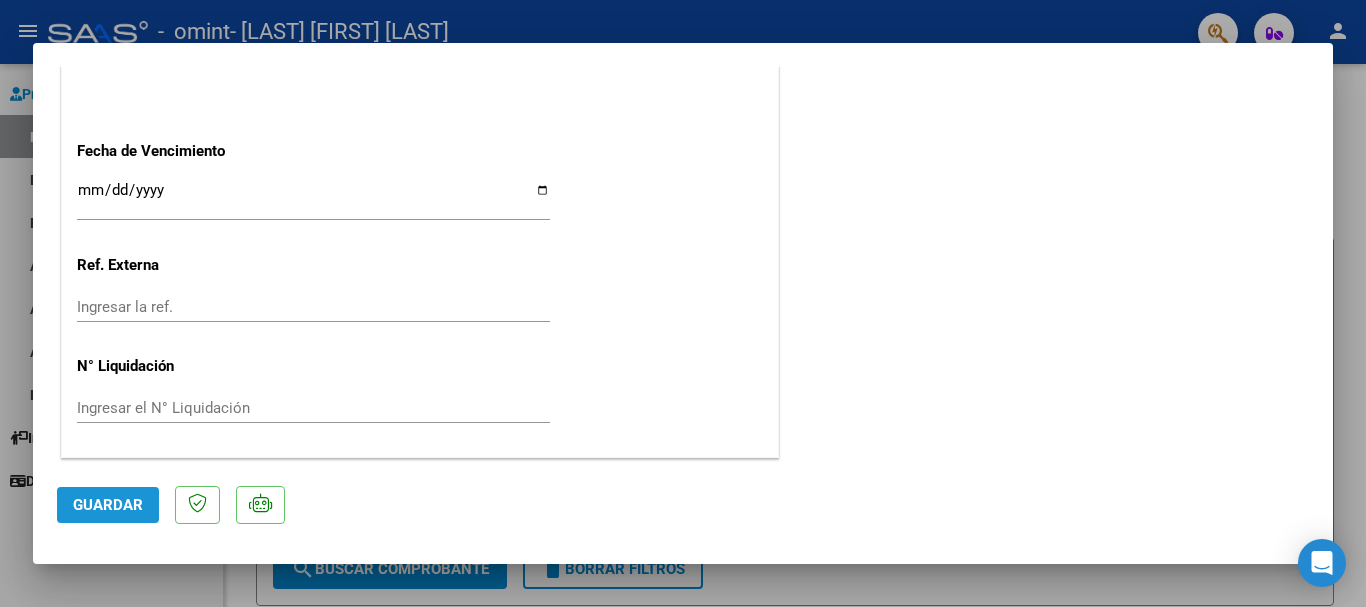 click on "Guardar" 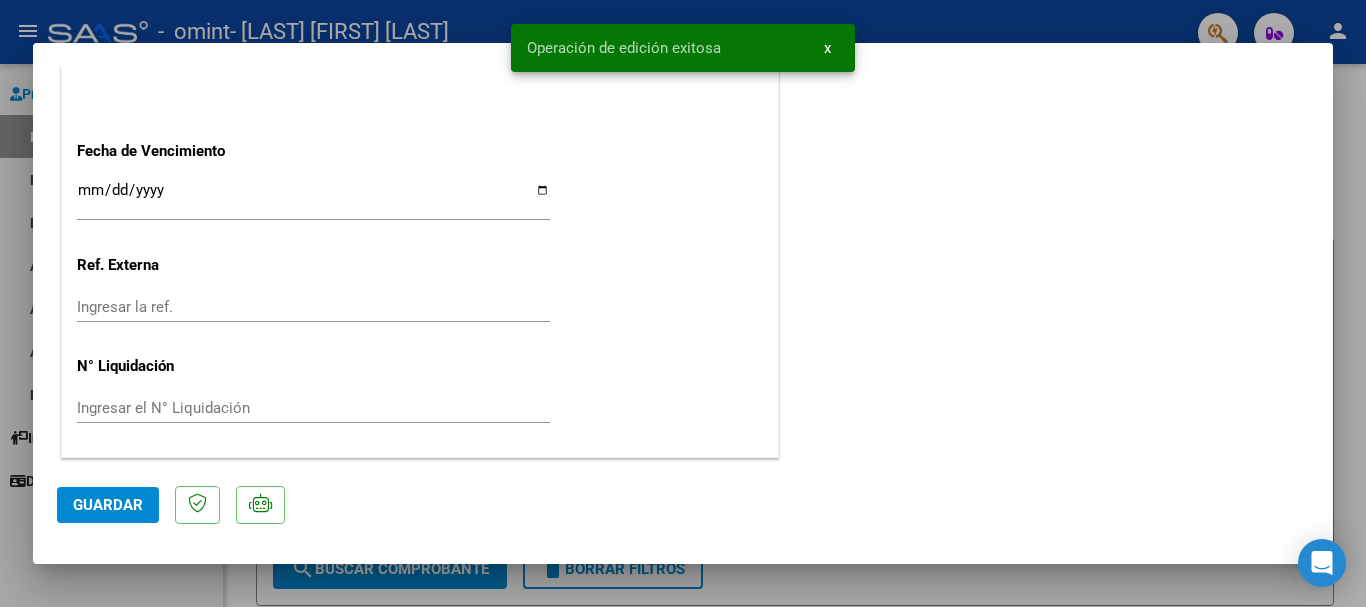 click at bounding box center [683, 303] 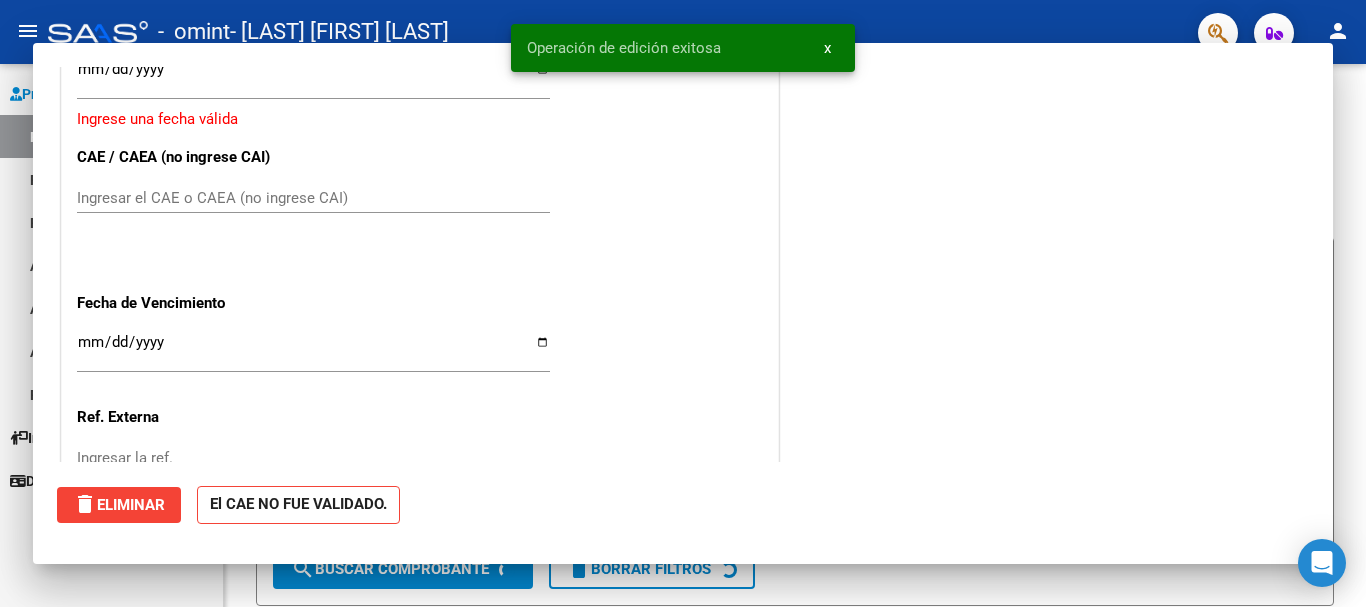 scroll, scrollTop: 1354, scrollLeft: 0, axis: vertical 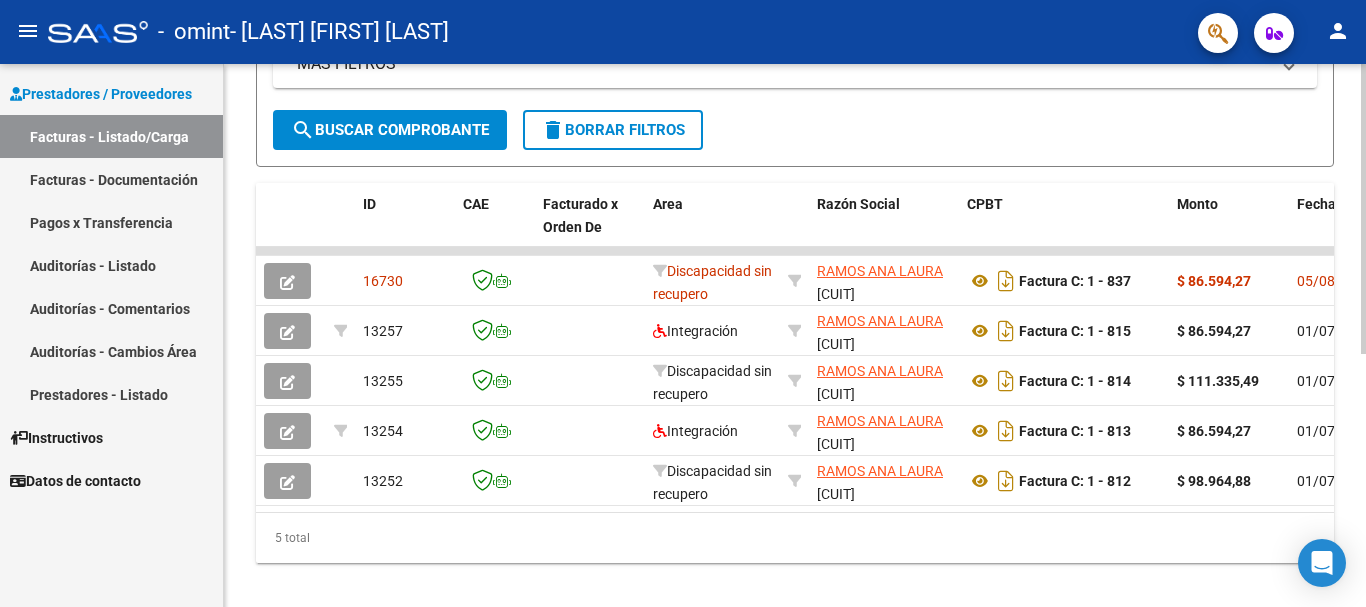 click on "Video tutorial   PRESTADORES -> Listado de CPBTs Emitidos por Prestadores / Proveedores (alt+q)   Cargar Comprobante
cloud_download  CSV  cloud_download  EXCEL  cloud_download  Estandar   Descarga Masiva
Filtros Id Area Area Todos Confirmado   Mostrar totalizadores   FILTROS DEL COMPROBANTE  Comprobante Tipo Comprobante Tipo Start date – End date Fec. Comprobante Desde / Hasta Días Emisión Desde(cant. días) Días Emisión Hasta(cant. días) CUIT / Razón Social Pto. Venta Nro. Comprobante Código SSS CAE Válido CAE Válido Todos Cargado Módulo Hosp. Todos Tiene facturacion Apócrifa Hospital Refes  FILTROS DE INTEGRACION  Período De Prestación Campos del Archivo de Rendición Devuelto x SSS (dr_envio) Todos Rendido x SSS (dr_envio) Tipo de Registro Tipo de Registro Período Presentación Período Presentación Campos del Legajo Asociado (preaprobación) Afiliado Legajo (cuil/nombre) Todos Solo facturas preaprobadas  MAS FILTROS  Todos Con Doc. Respaldatoria Todos Con Trazabilidad Todos – – 0" 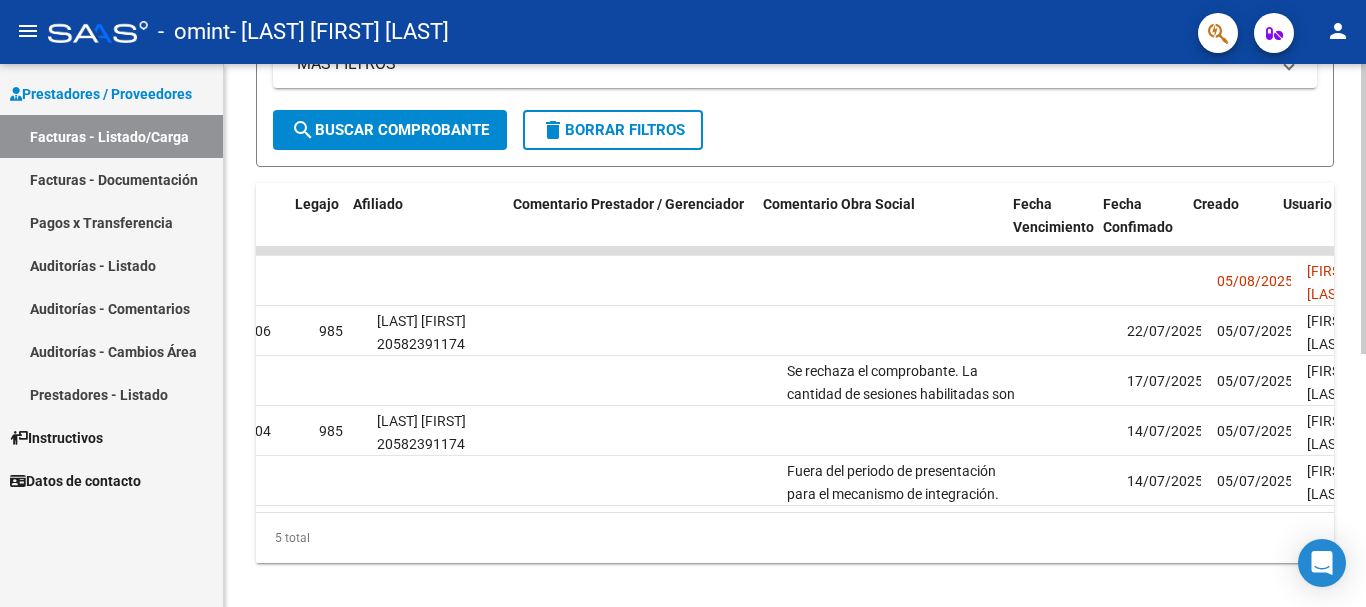 scroll, scrollTop: 0, scrollLeft: 2685, axis: horizontal 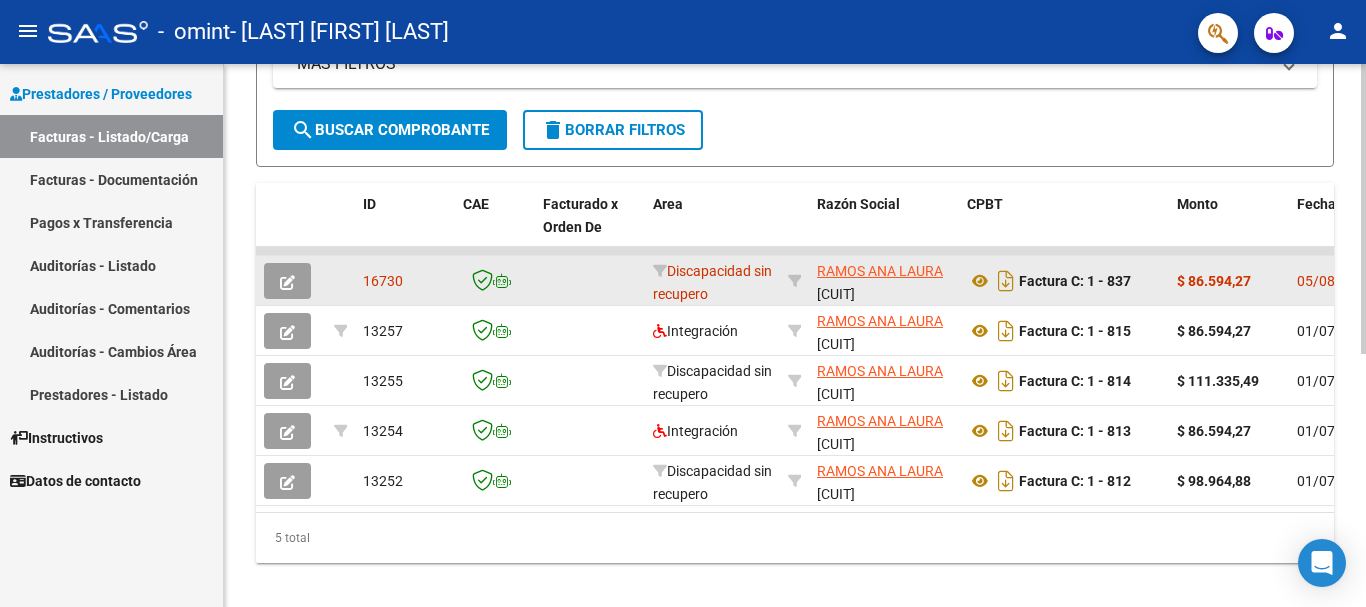 click on "16730" 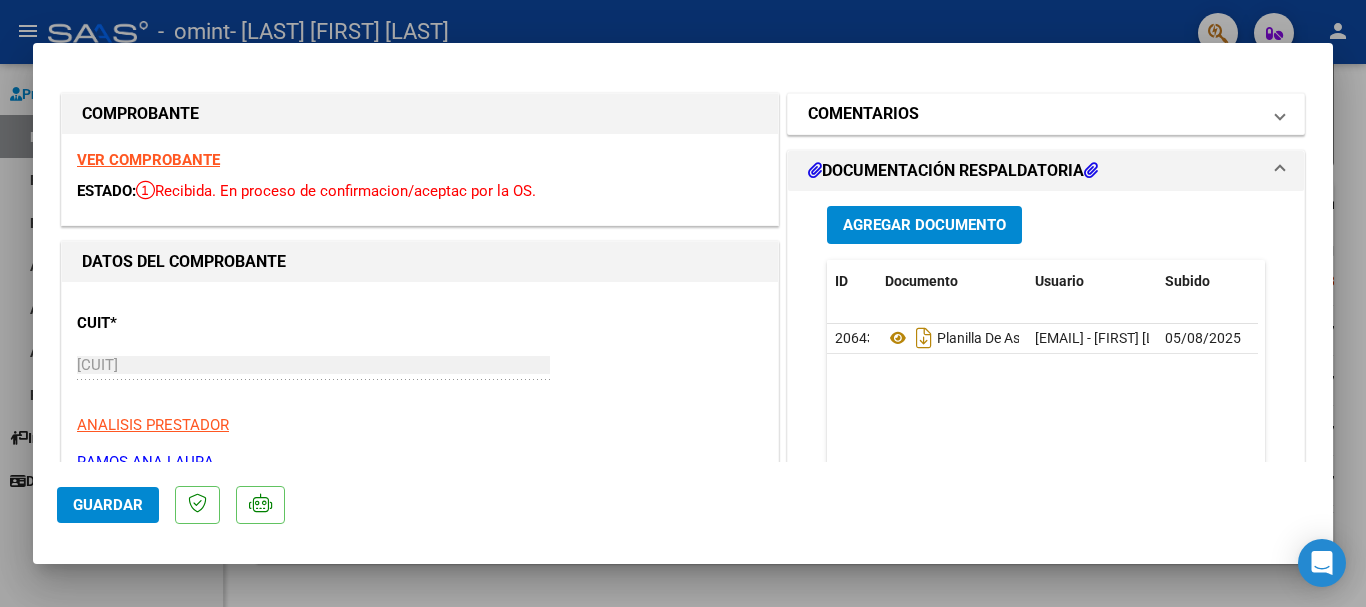click on "COMENTARIOS" at bounding box center [1034, 114] 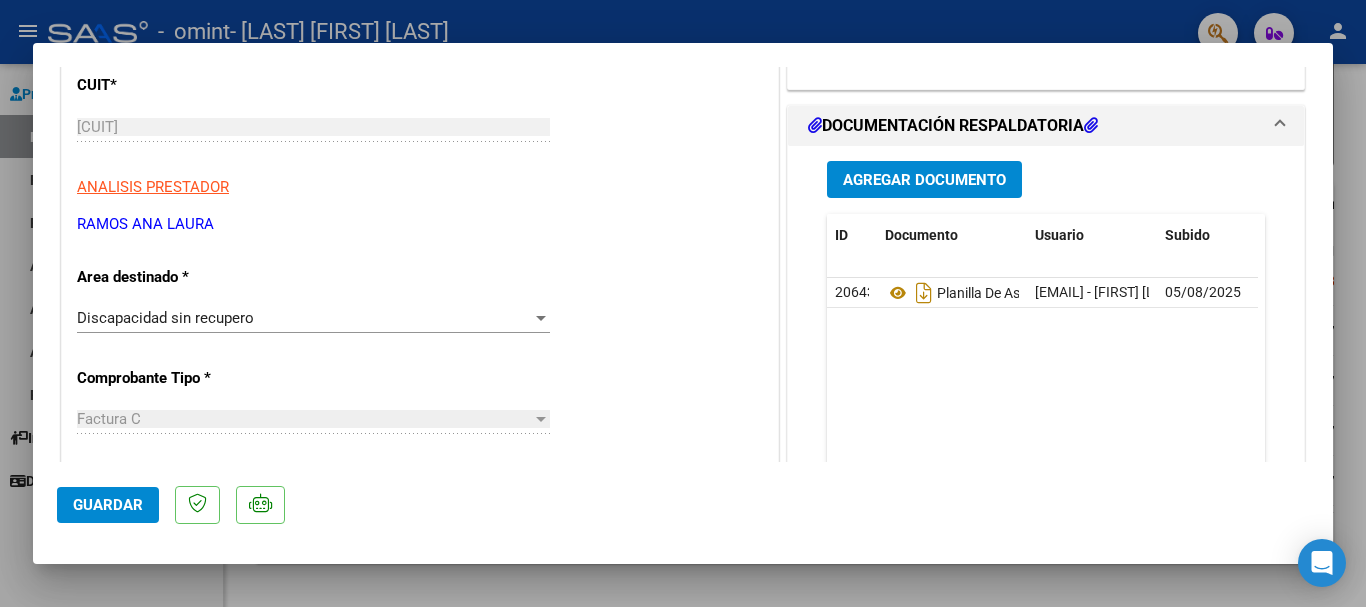 scroll, scrollTop: 246, scrollLeft: 0, axis: vertical 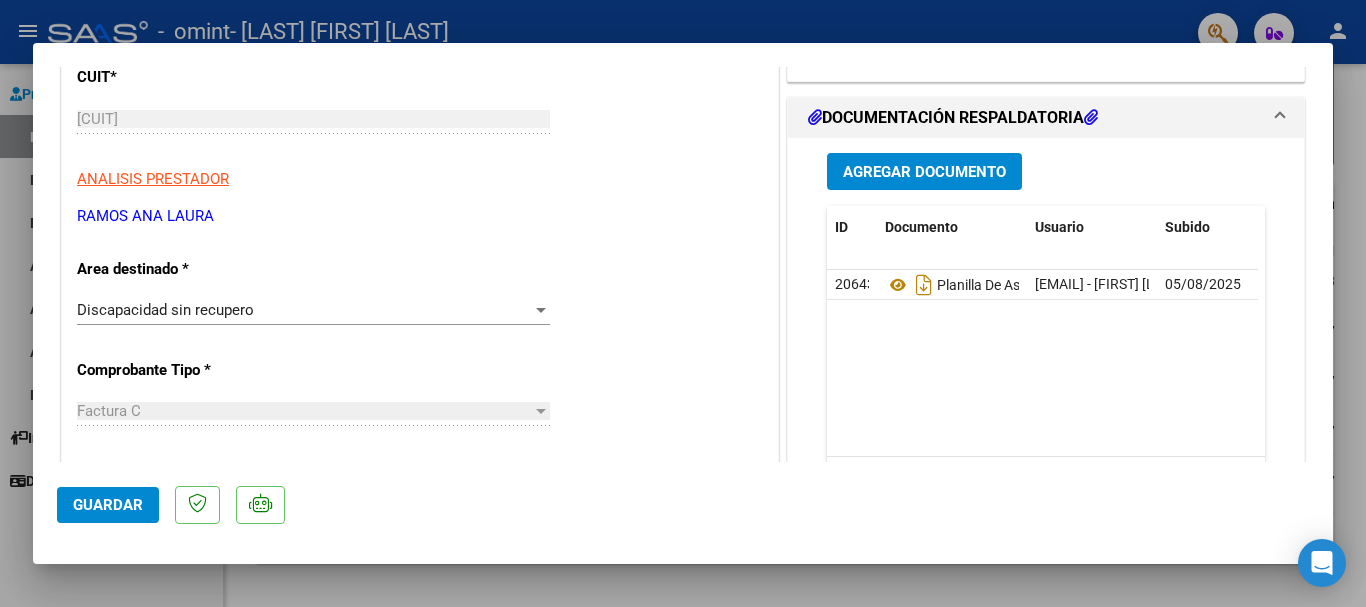 click on "Discapacidad sin recupero" at bounding box center (304, 310) 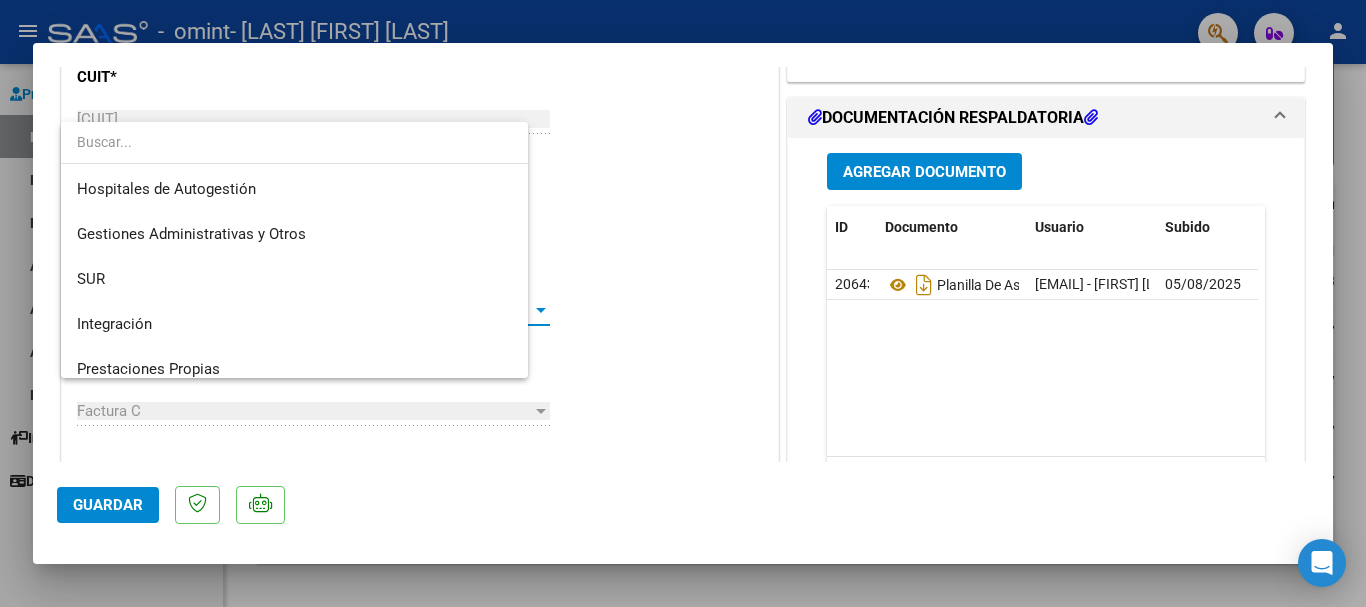 scroll, scrollTop: 194, scrollLeft: 0, axis: vertical 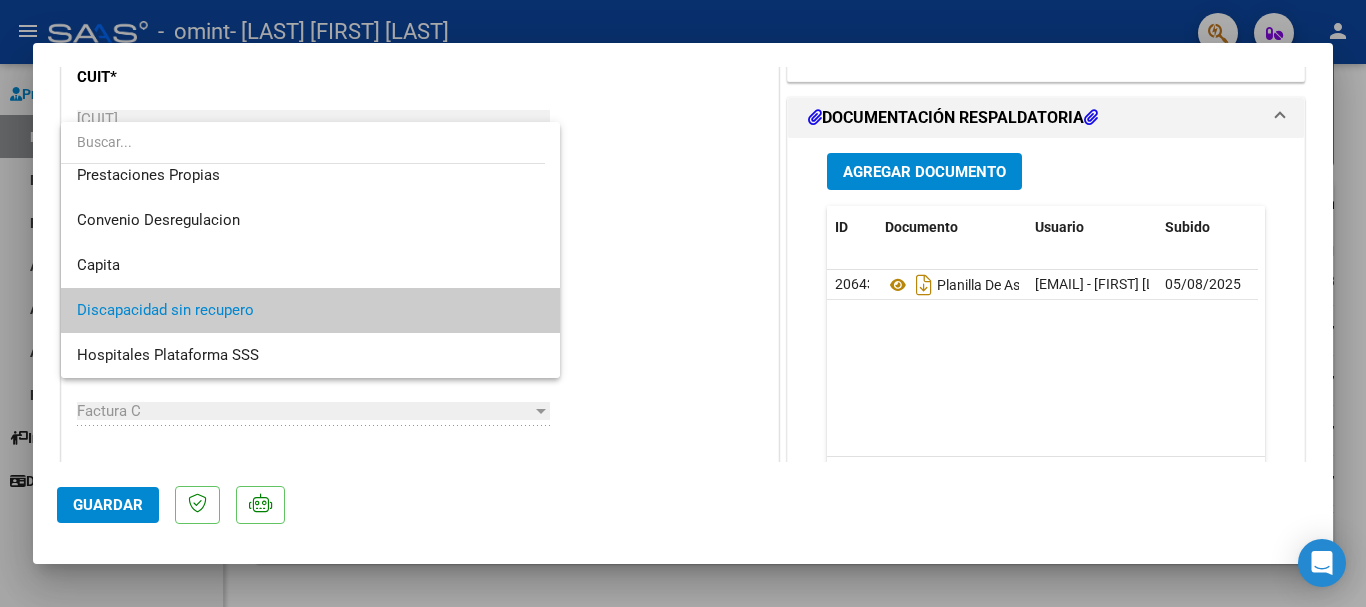 click at bounding box center [683, 303] 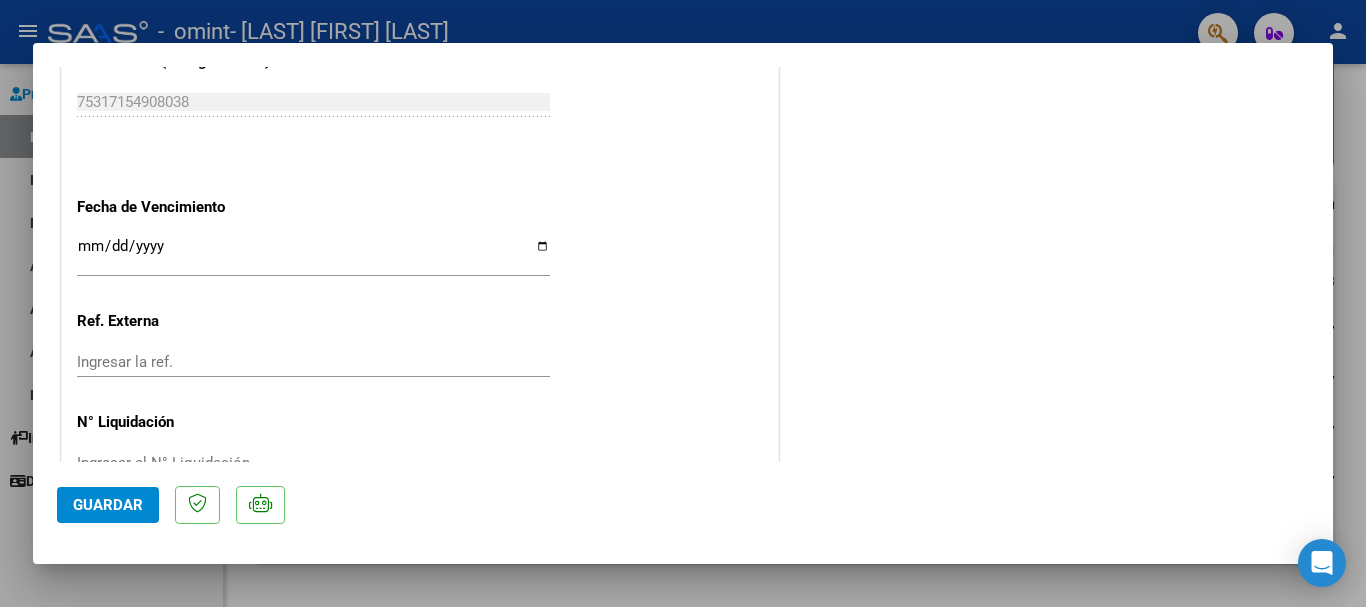 scroll, scrollTop: 1129, scrollLeft: 0, axis: vertical 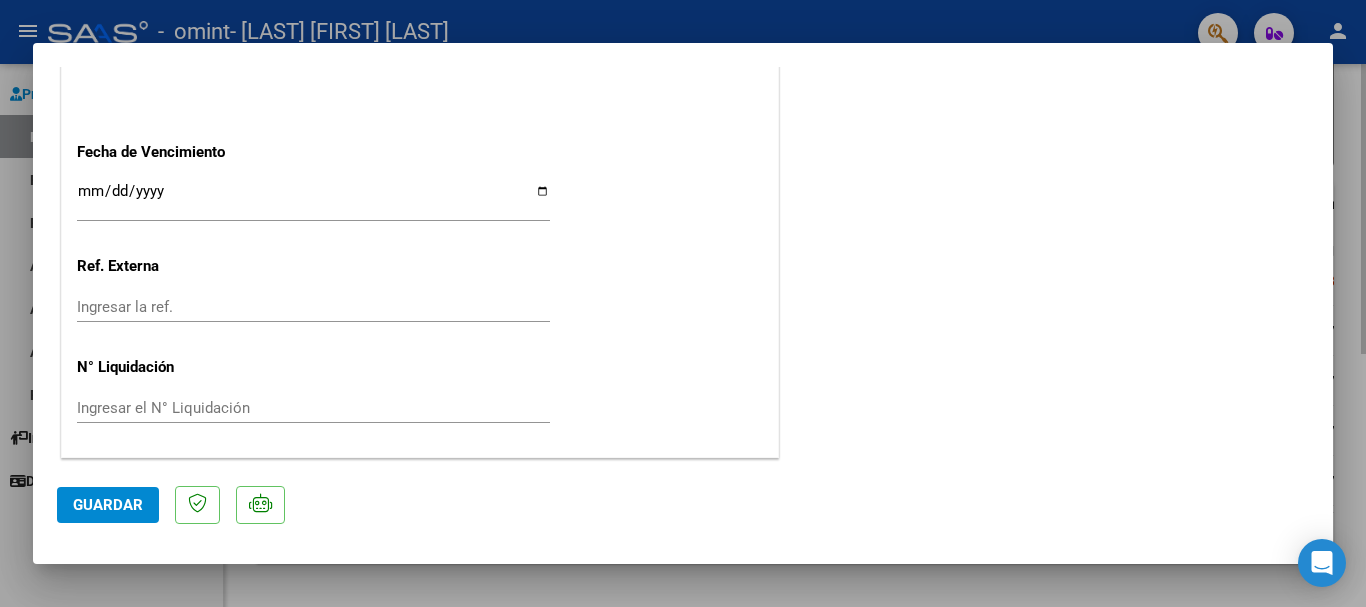 click at bounding box center (683, 303) 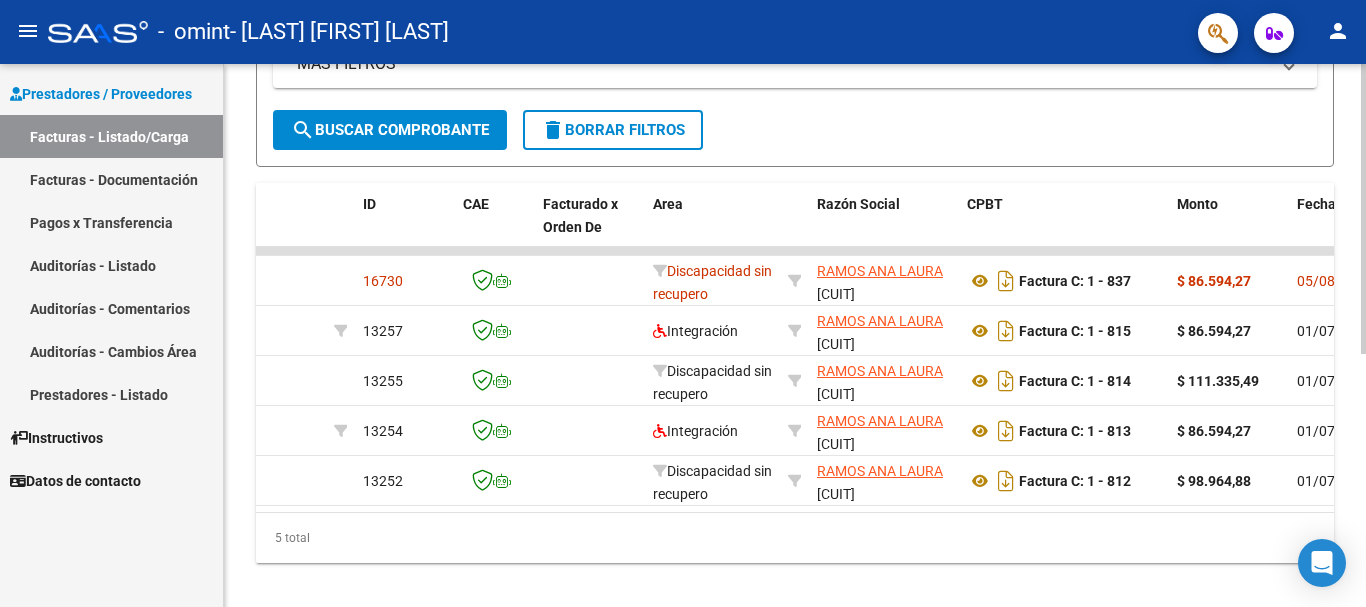 click on "5 total" 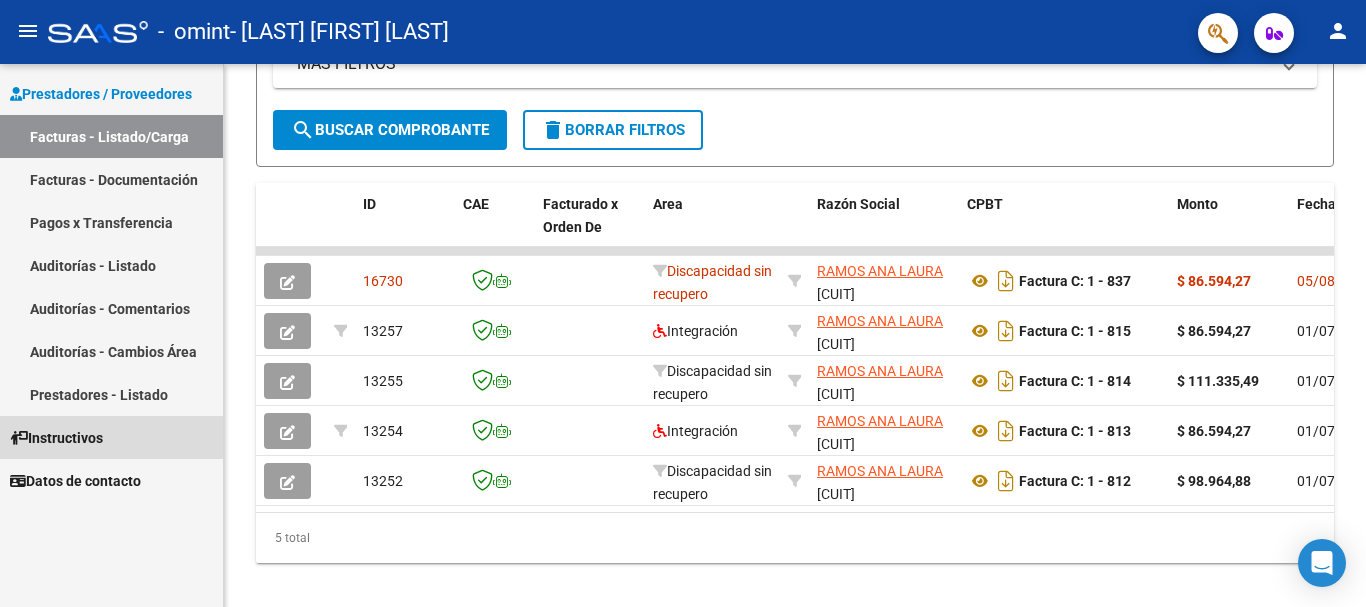 click on "Instructivos" at bounding box center (56, 438) 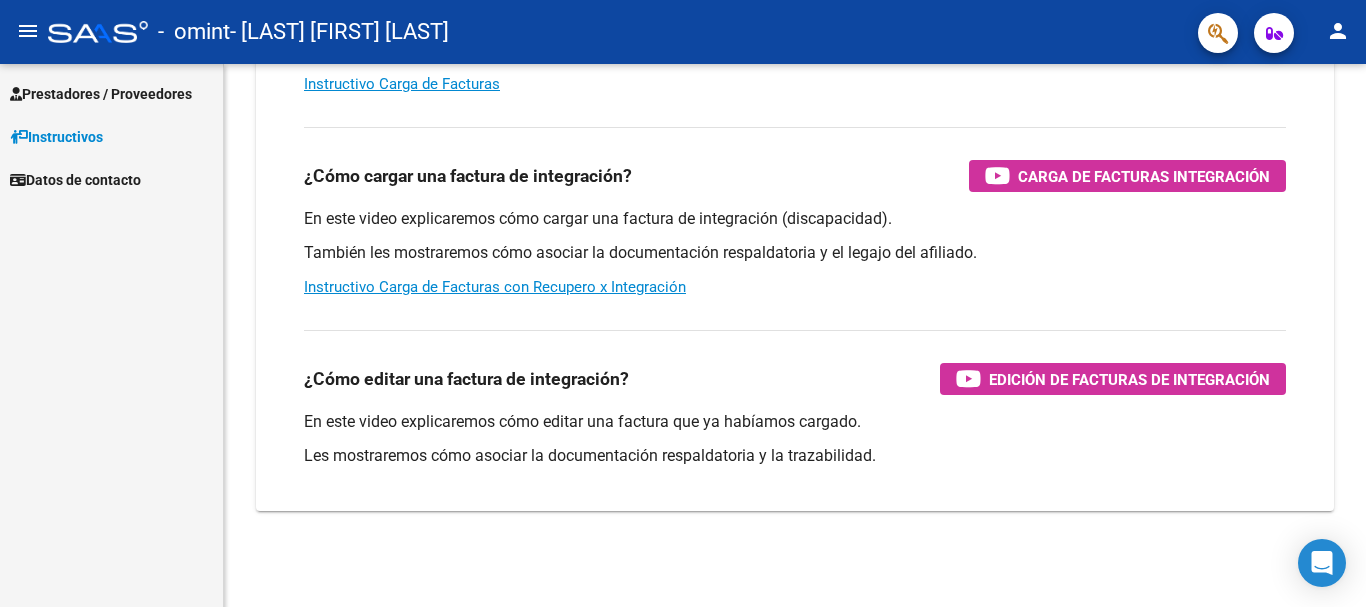 scroll, scrollTop: 334, scrollLeft: 0, axis: vertical 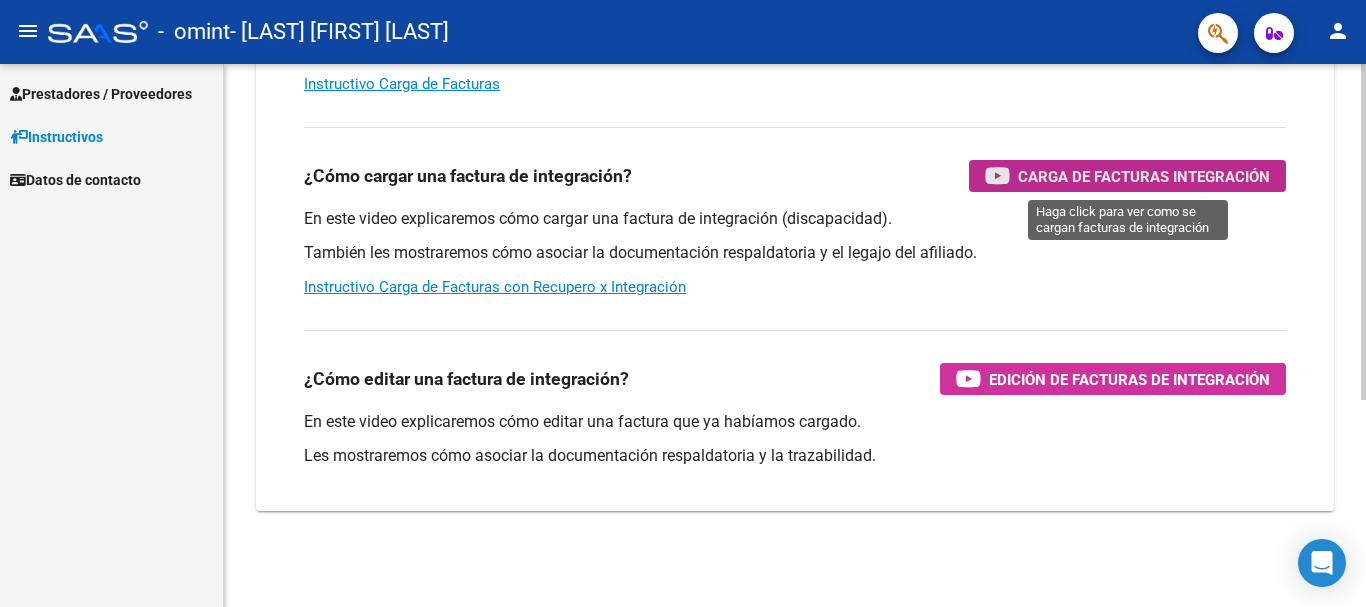 click on "Carga de Facturas Integración" at bounding box center (1144, 176) 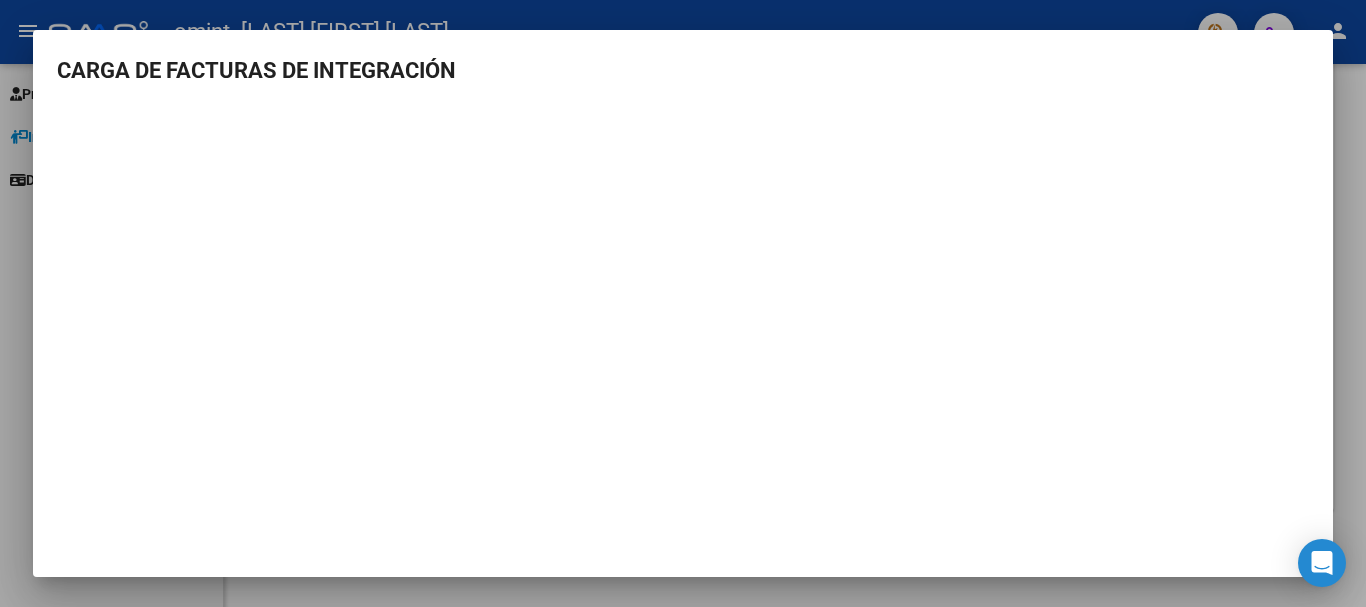 click at bounding box center (683, 303) 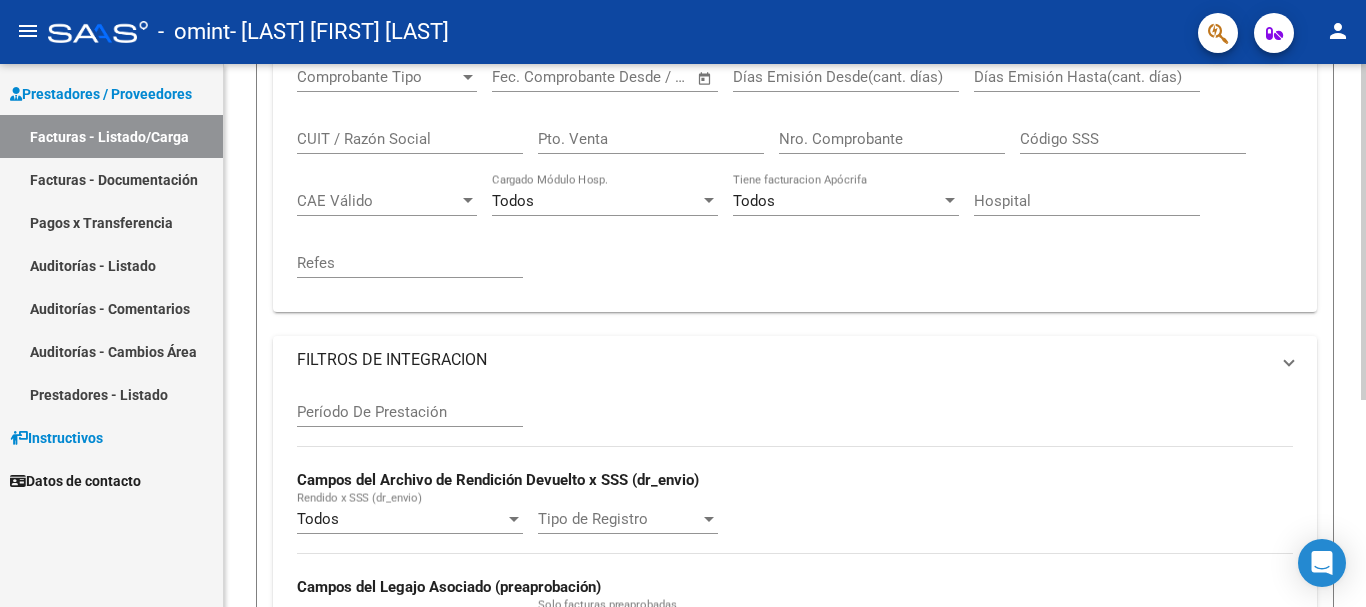 scroll, scrollTop: 0, scrollLeft: 0, axis: both 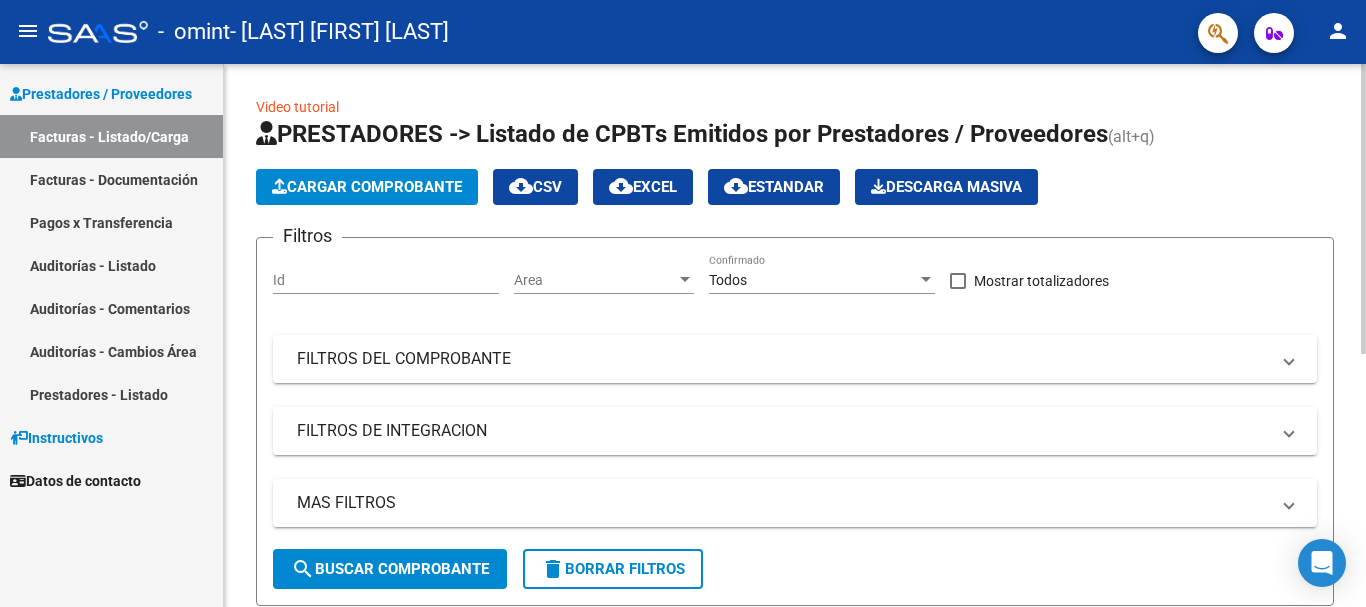 click on "FILTROS DE INTEGRACION" at bounding box center (783, 431) 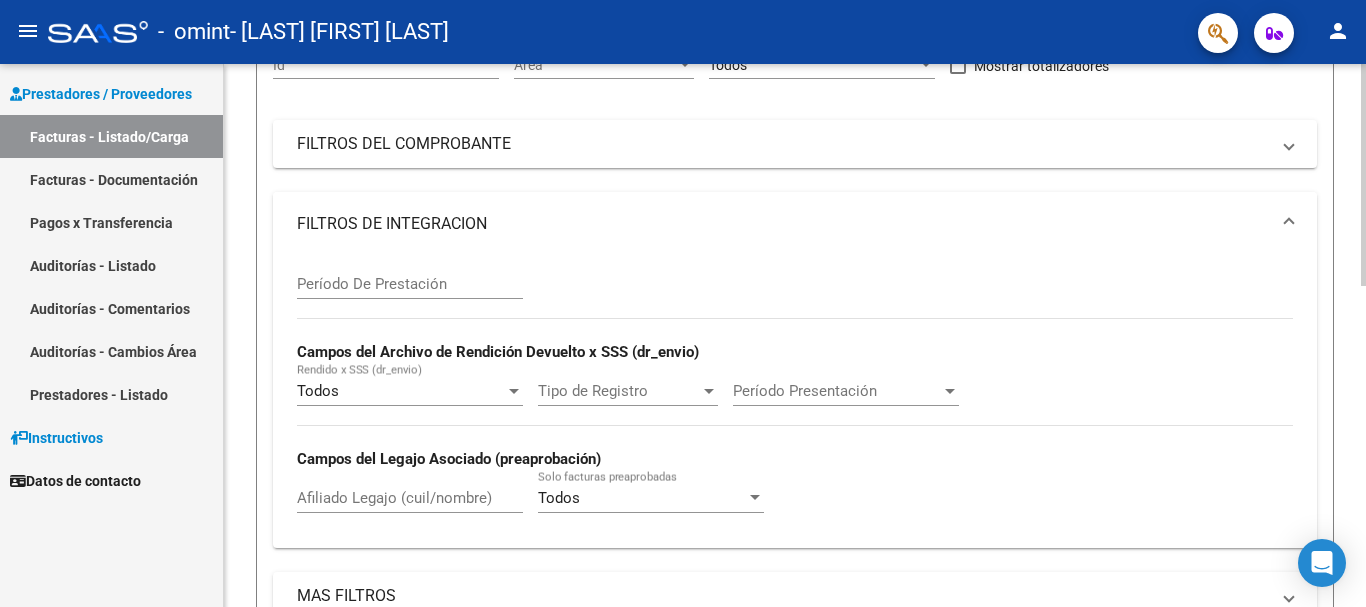scroll, scrollTop: 0, scrollLeft: 0, axis: both 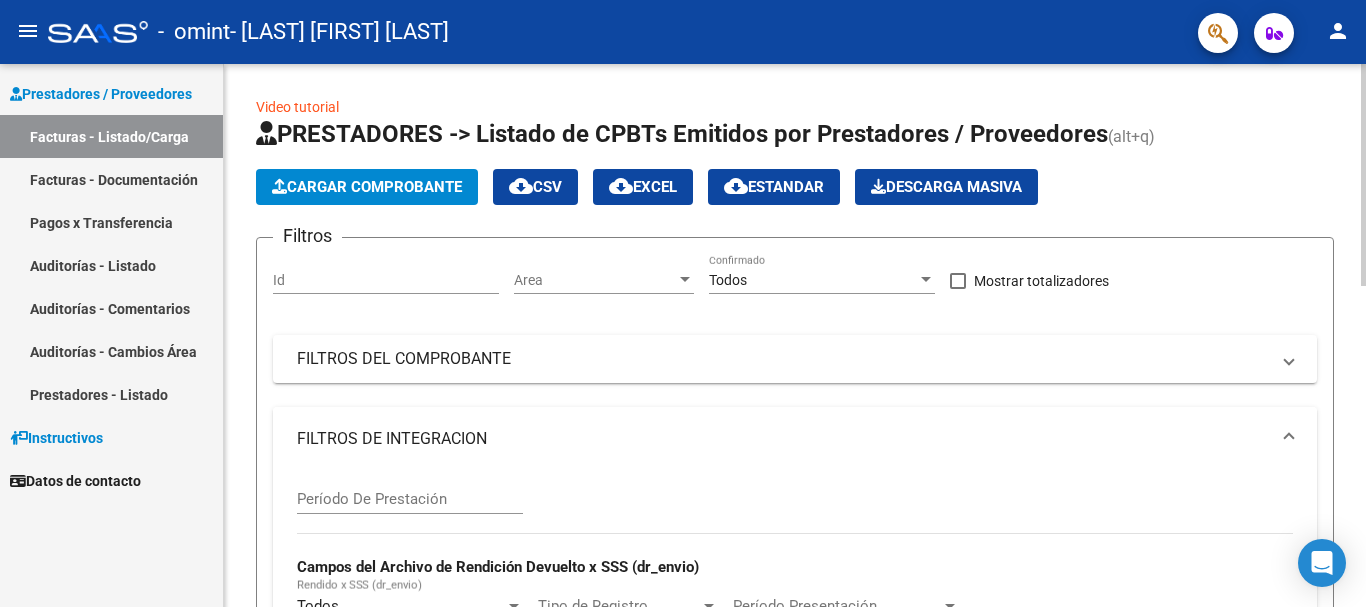 click 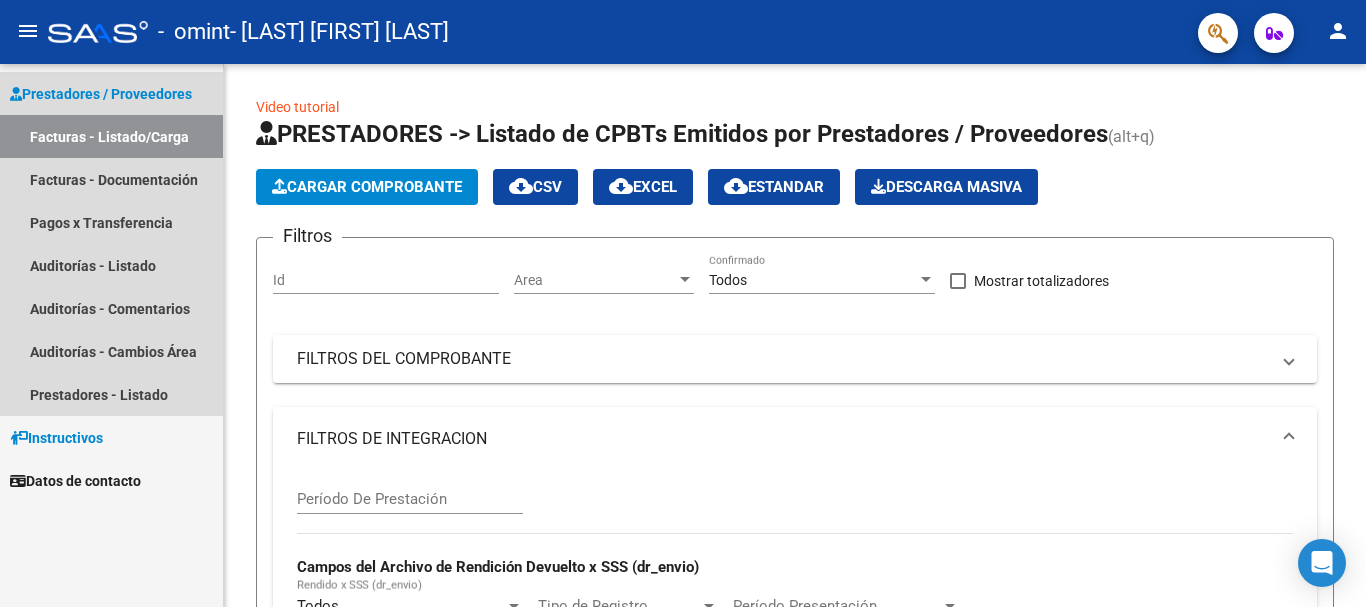 click on "Facturas - Listado/Carga" at bounding box center (111, 136) 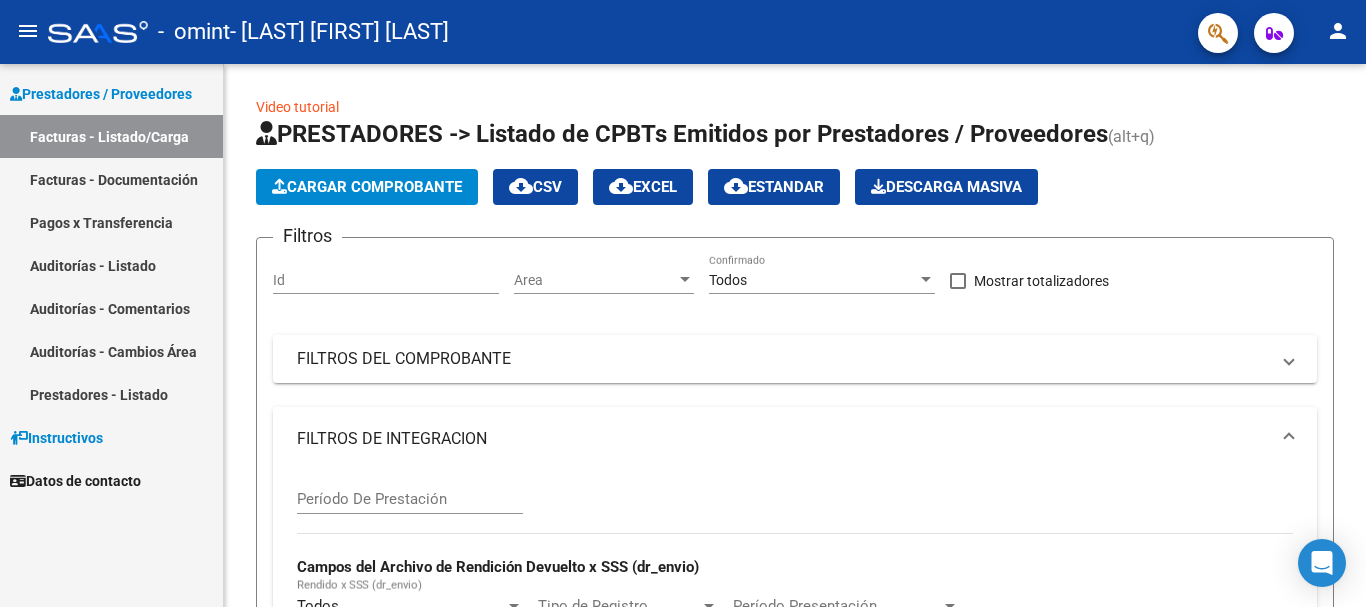 click on "Facturas - Listado/Carga" at bounding box center (111, 136) 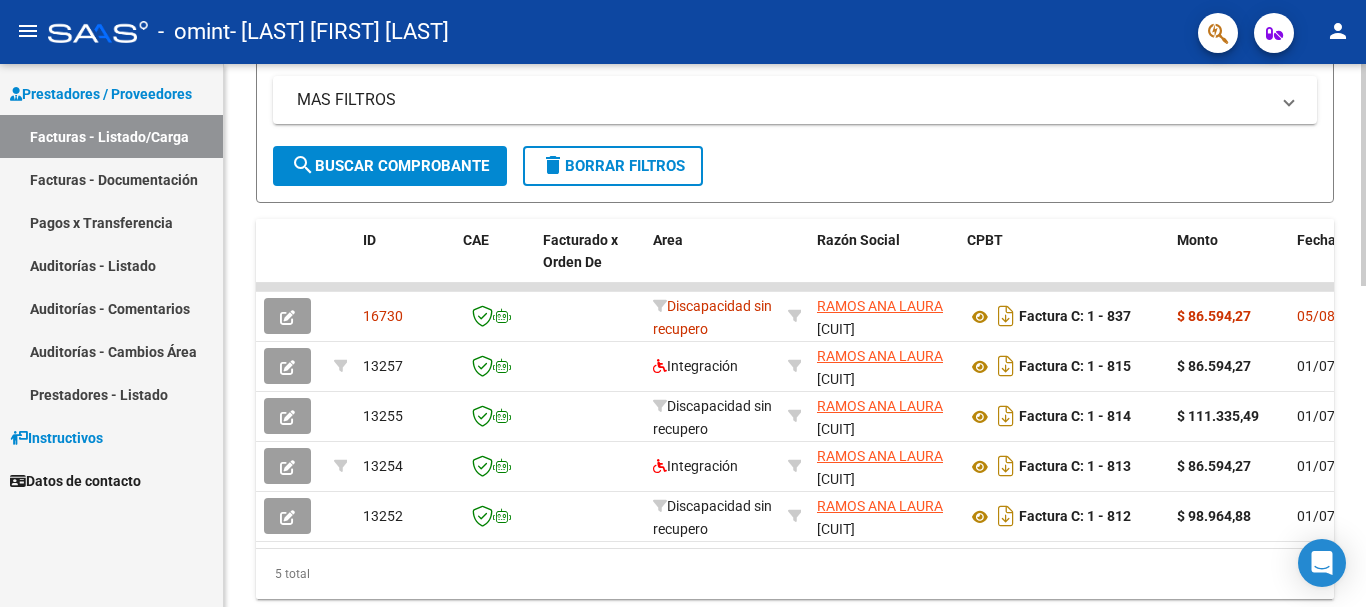 scroll, scrollTop: 764, scrollLeft: 0, axis: vertical 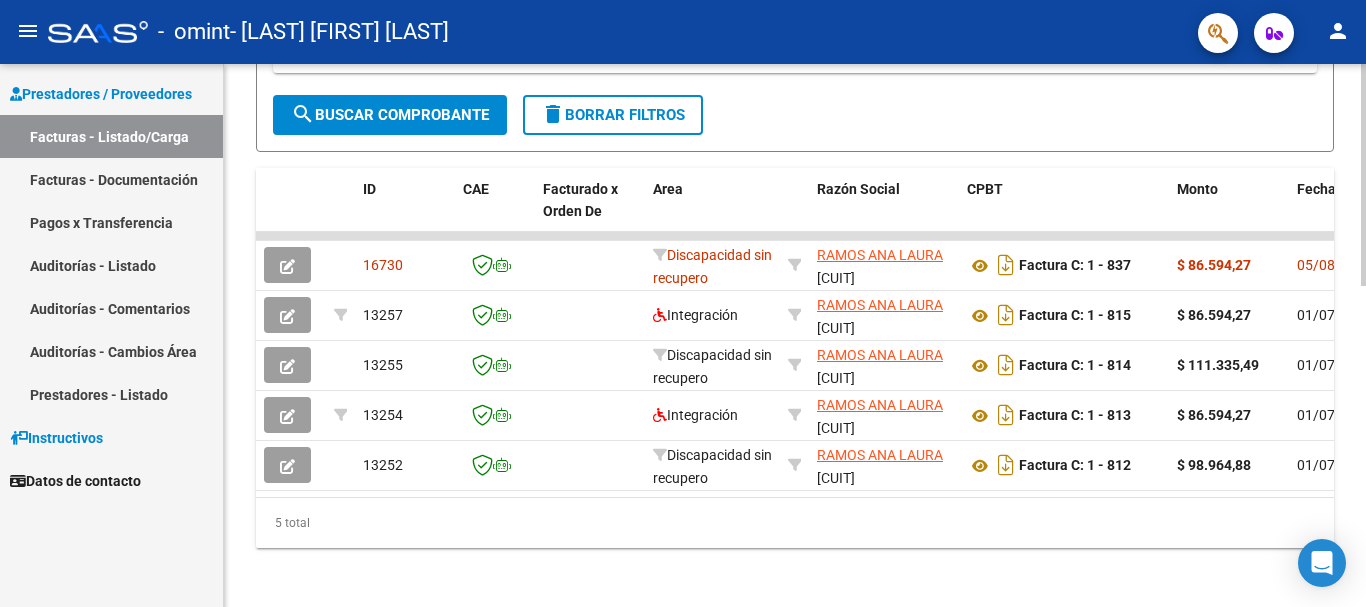 click on "Video tutorial   PRESTADORES -> Listado de CPBTs Emitidos por Prestadores / Proveedores (alt+q)   Cargar Comprobante
cloud_download  CSV  cloud_download  EXCEL  cloud_download  Estandar   Descarga Masiva
Filtros Id Area Area Todos Confirmado   Mostrar totalizadores   FILTROS DEL COMPROBANTE  Comprobante Tipo Comprobante Tipo Start date – End date Fec. Comprobante Desde / Hasta Días Emisión Desde(cant. días) Días Emisión Hasta(cant. días) CUIT / Razón Social Pto. Venta Nro. Comprobante Código SSS CAE Válido CAE Válido Todos Cargado Módulo Hosp. Todos Tiene facturacion Apócrifa Hospital Refes  FILTROS DE INTEGRACION  Período De Prestación Campos del Archivo de Rendición Devuelto x SSS (dr_envio) Todos Rendido x SSS (dr_envio) Tipo de Registro Tipo de Registro Período Presentación Período Presentación Campos del Legajo Asociado (preaprobación) Afiliado Legajo (cuil/nombre) Todos Solo facturas preaprobadas  MAS FILTROS  Todos Con Doc. Respaldatoria Todos Con Trazabilidad Todos – – 0" 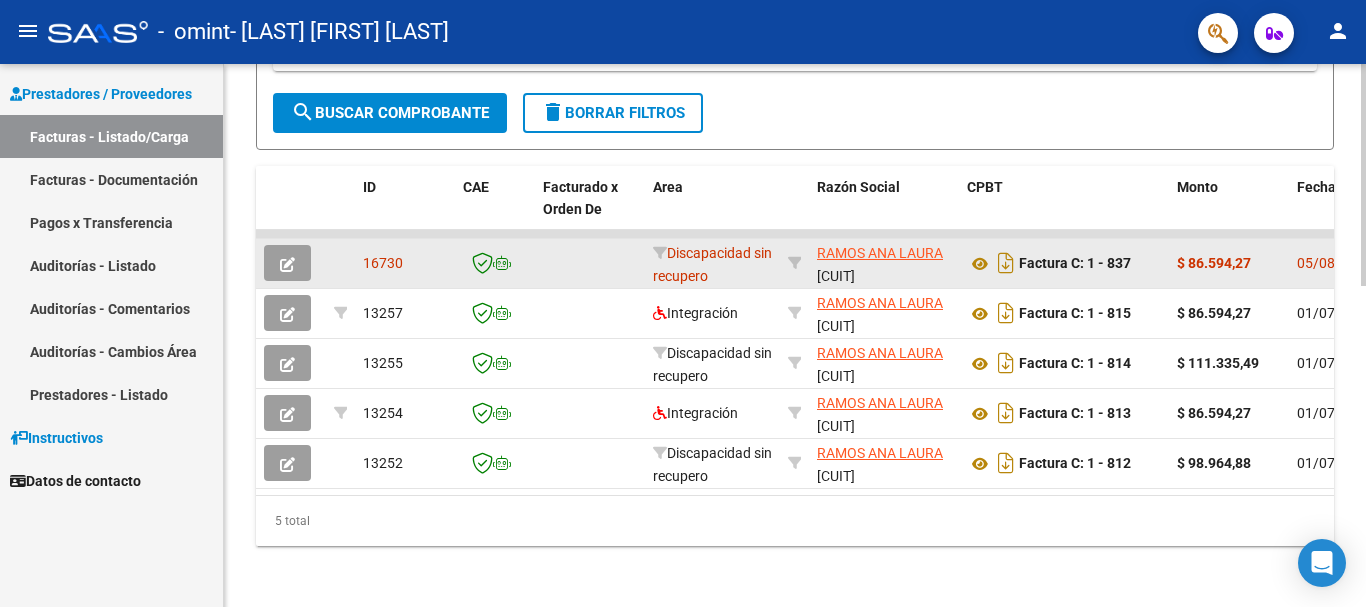 click 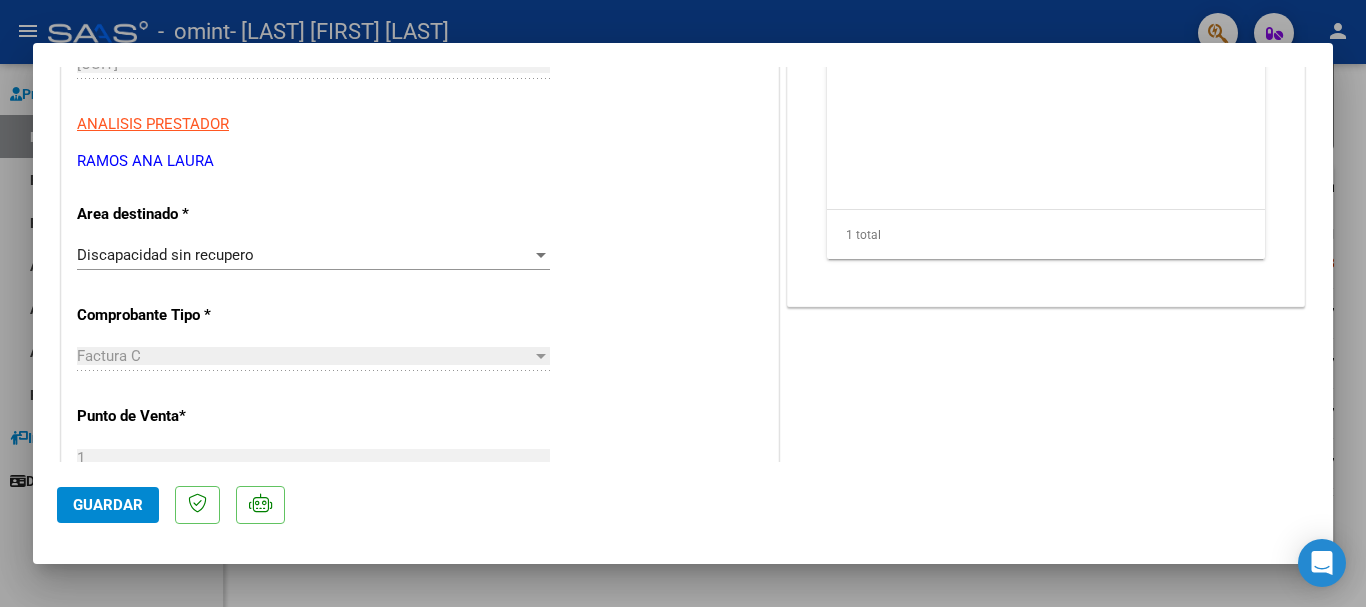 scroll, scrollTop: 318, scrollLeft: 0, axis: vertical 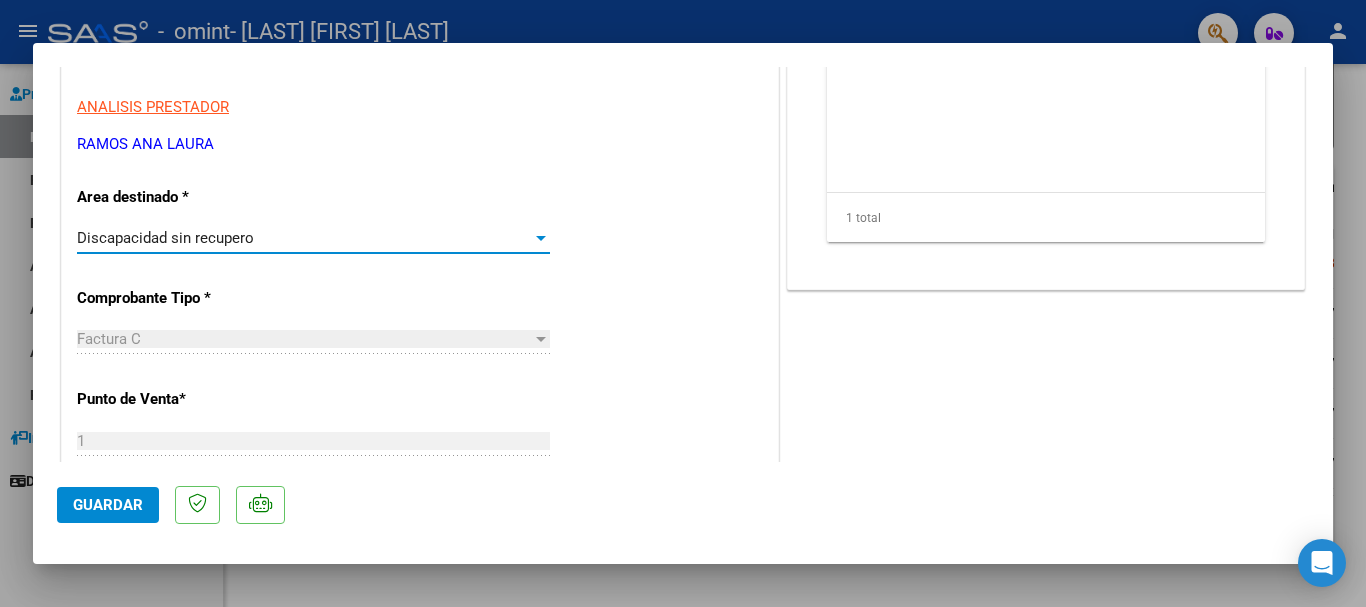 click on "Discapacidad sin recupero" at bounding box center (304, 238) 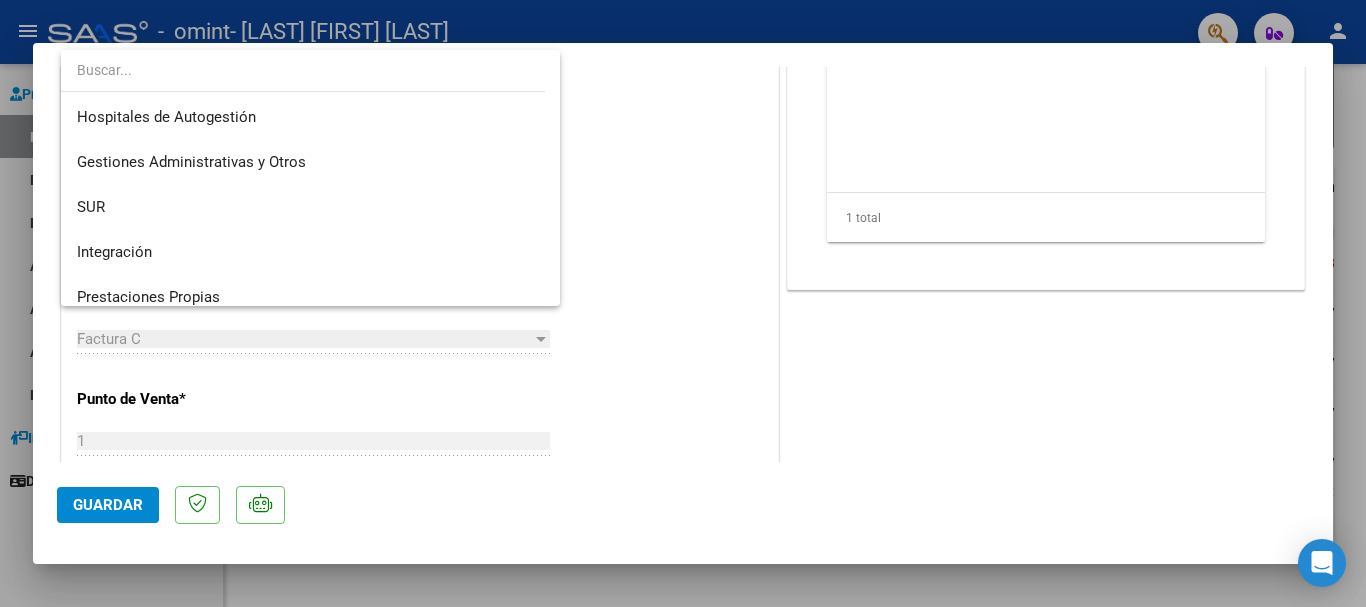 scroll, scrollTop: 194, scrollLeft: 0, axis: vertical 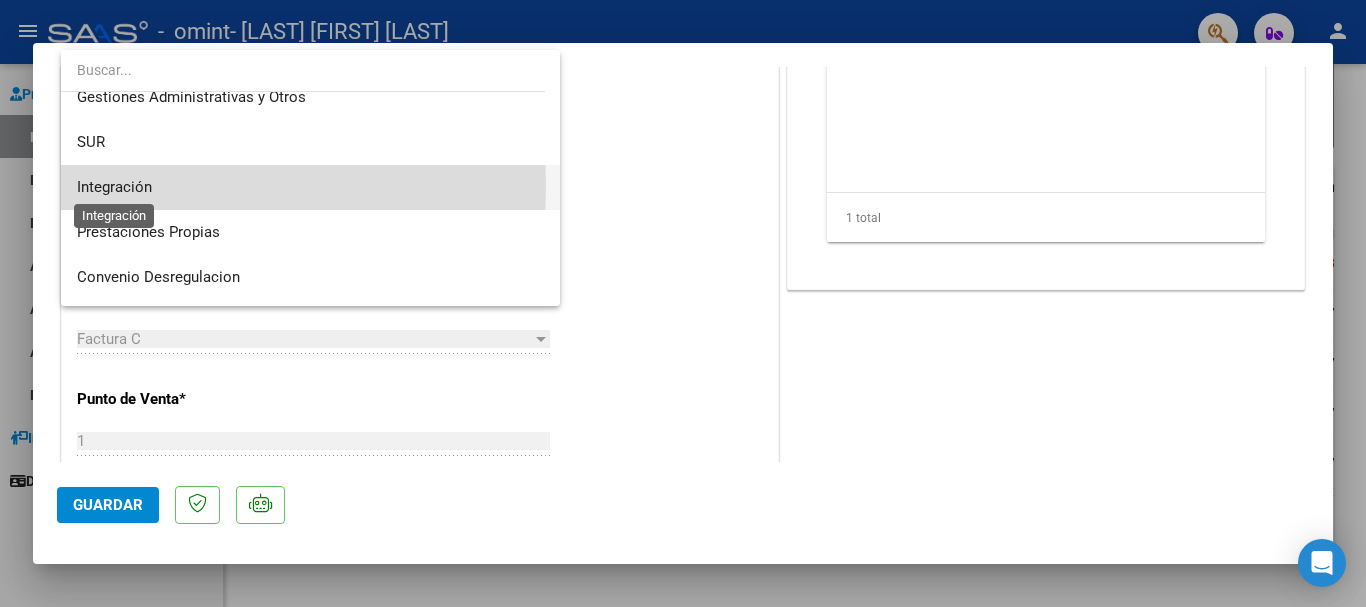 click on "Integración" at bounding box center (114, 187) 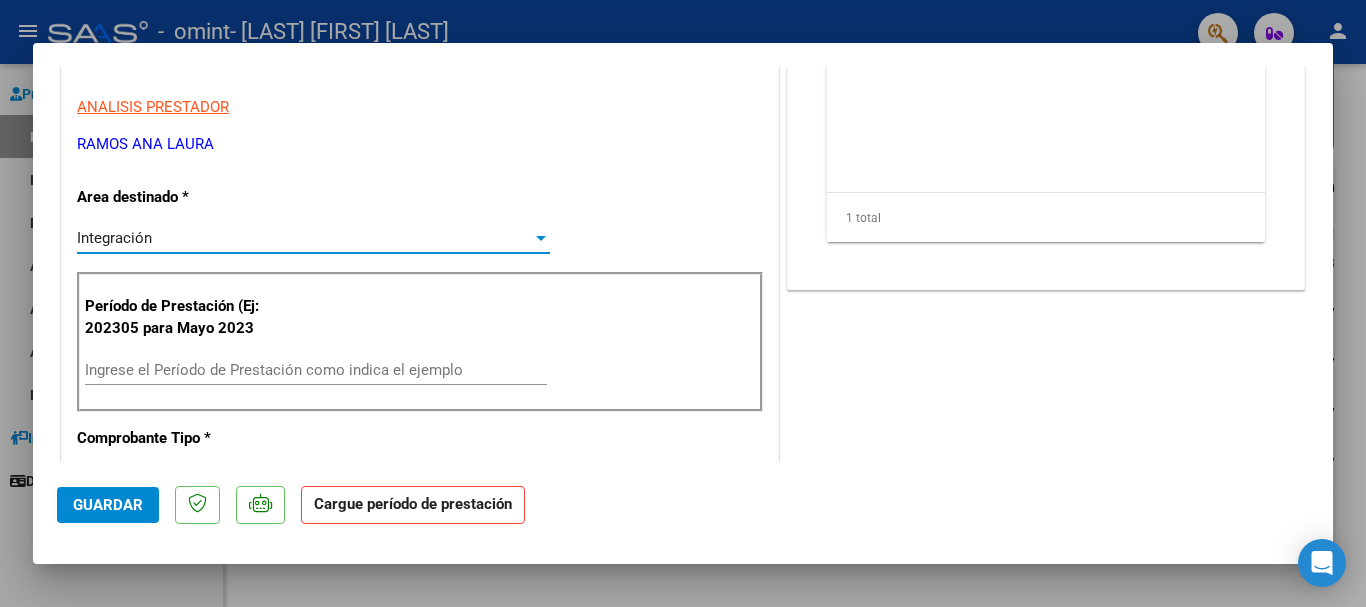 click on "Ingrese el Período de Prestación como indica el ejemplo" at bounding box center (316, 370) 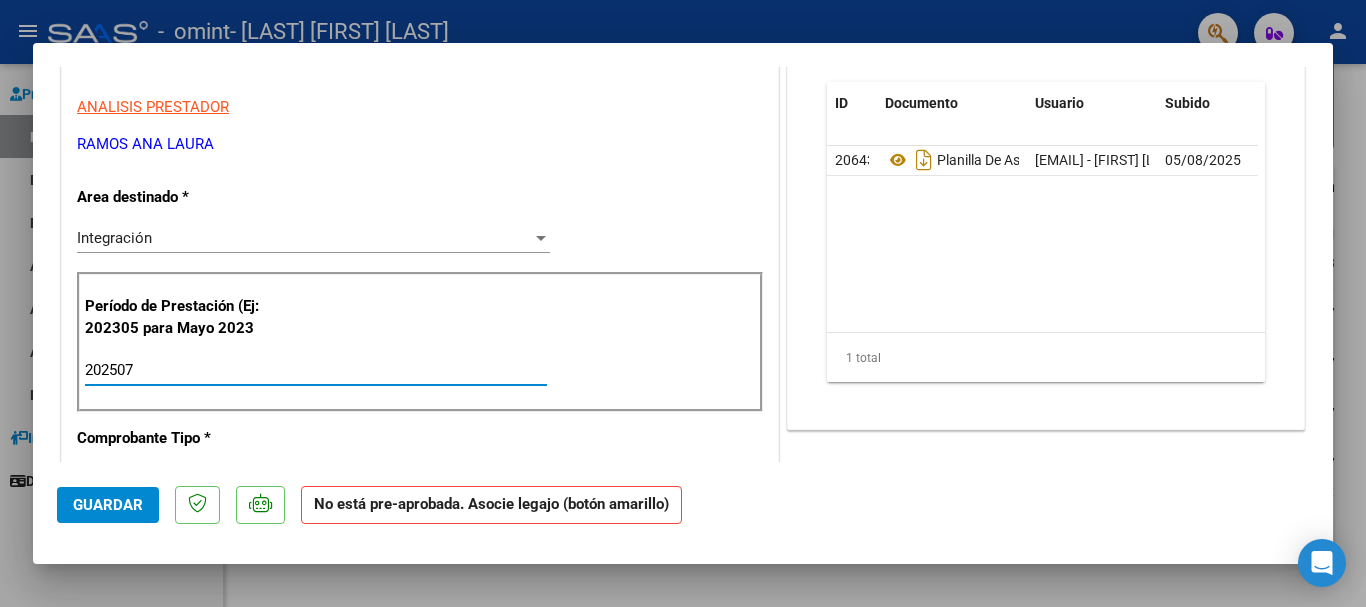 type on "202507" 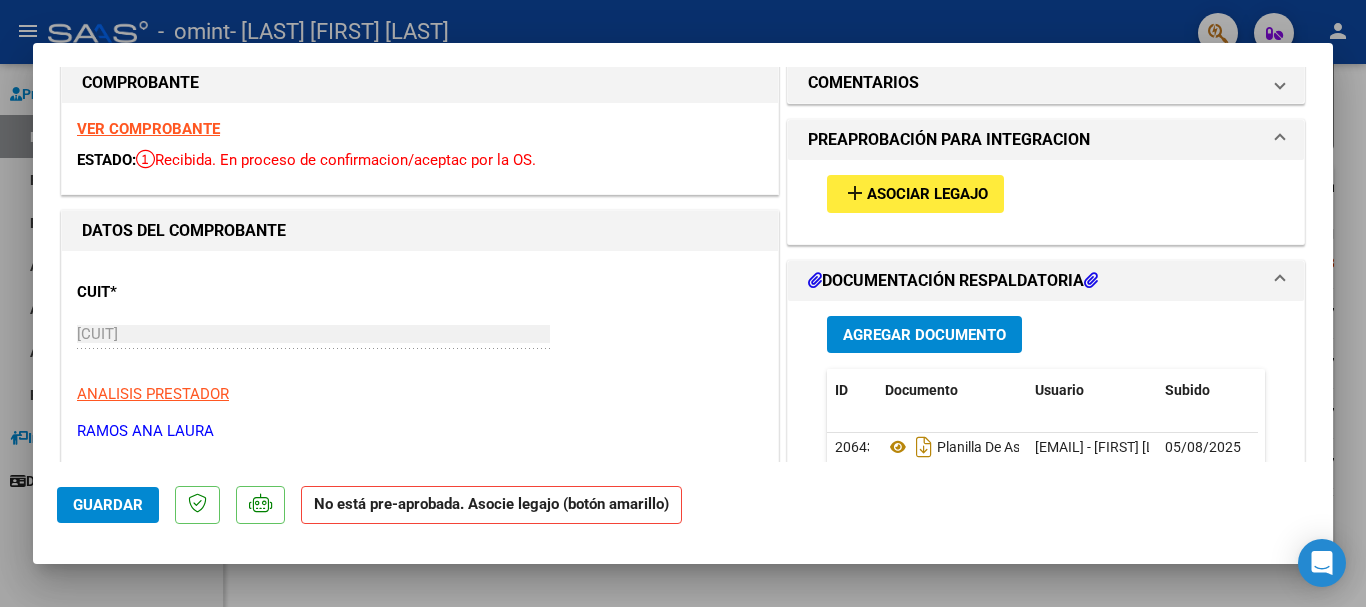 scroll, scrollTop: 82, scrollLeft: 0, axis: vertical 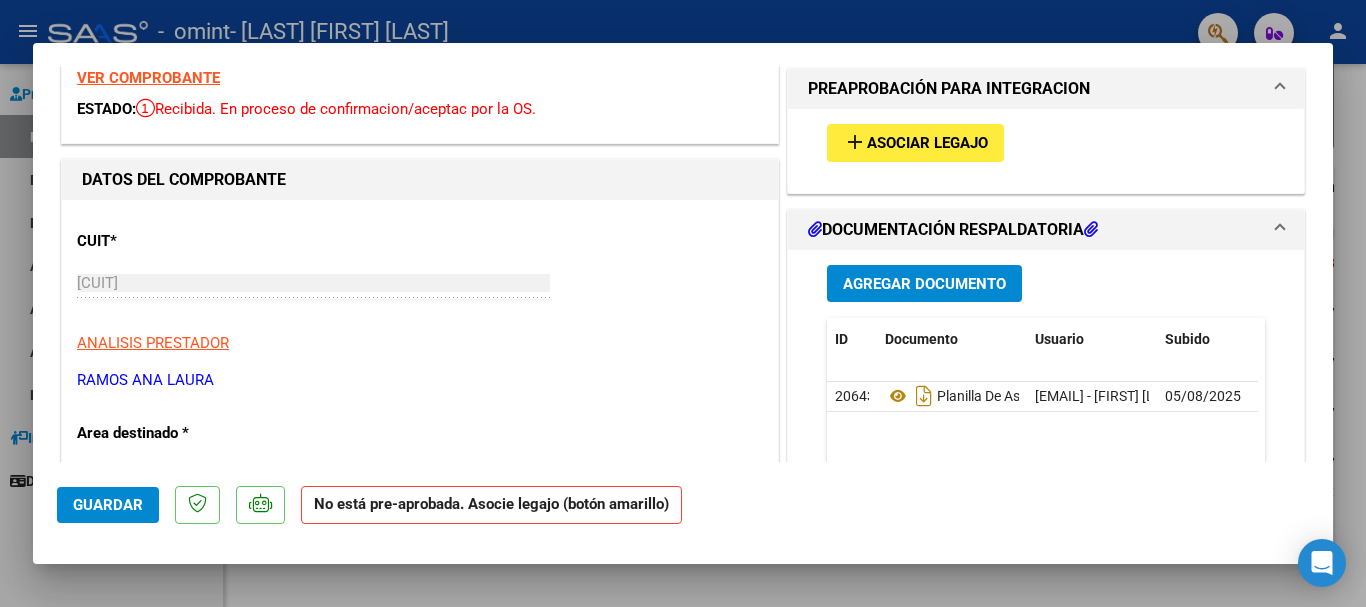 click on "add Asociar Legajo" at bounding box center (915, 142) 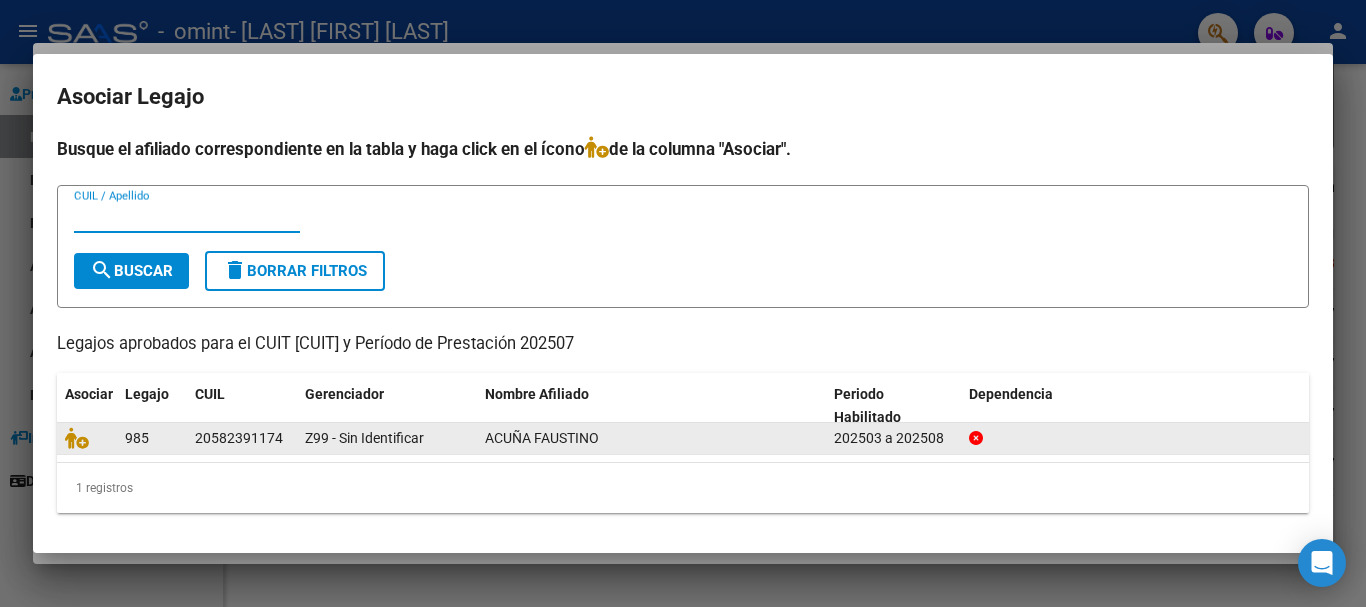 click on "Z99 - Sin Identificar" 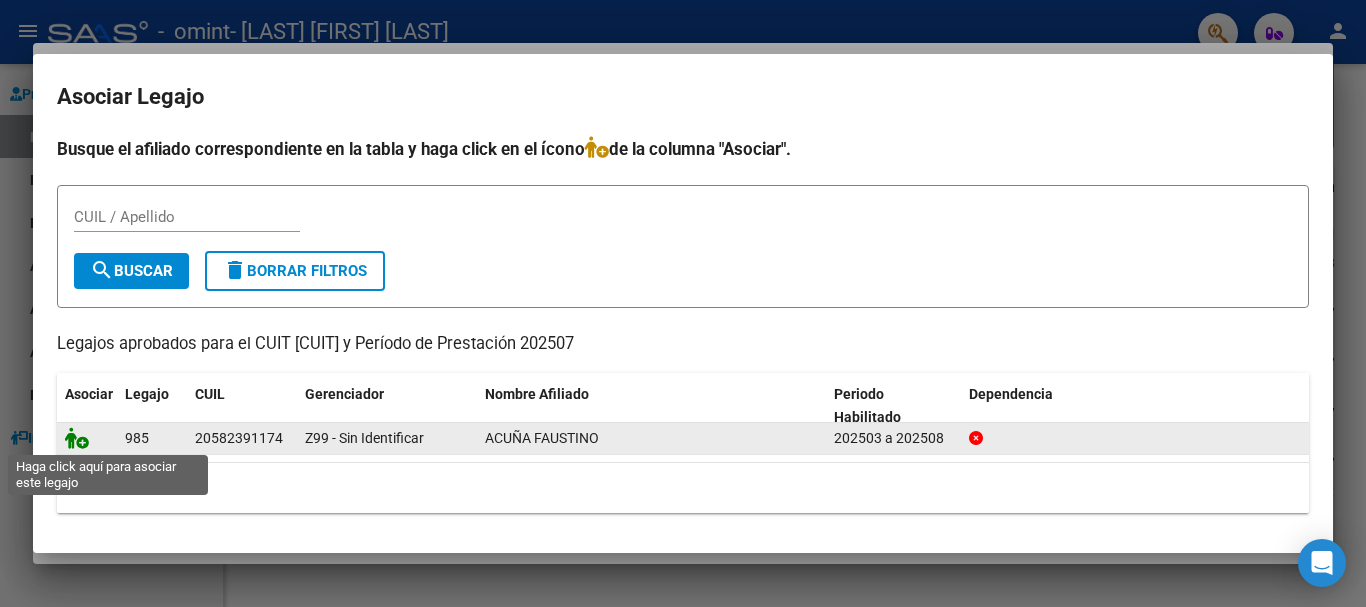 click 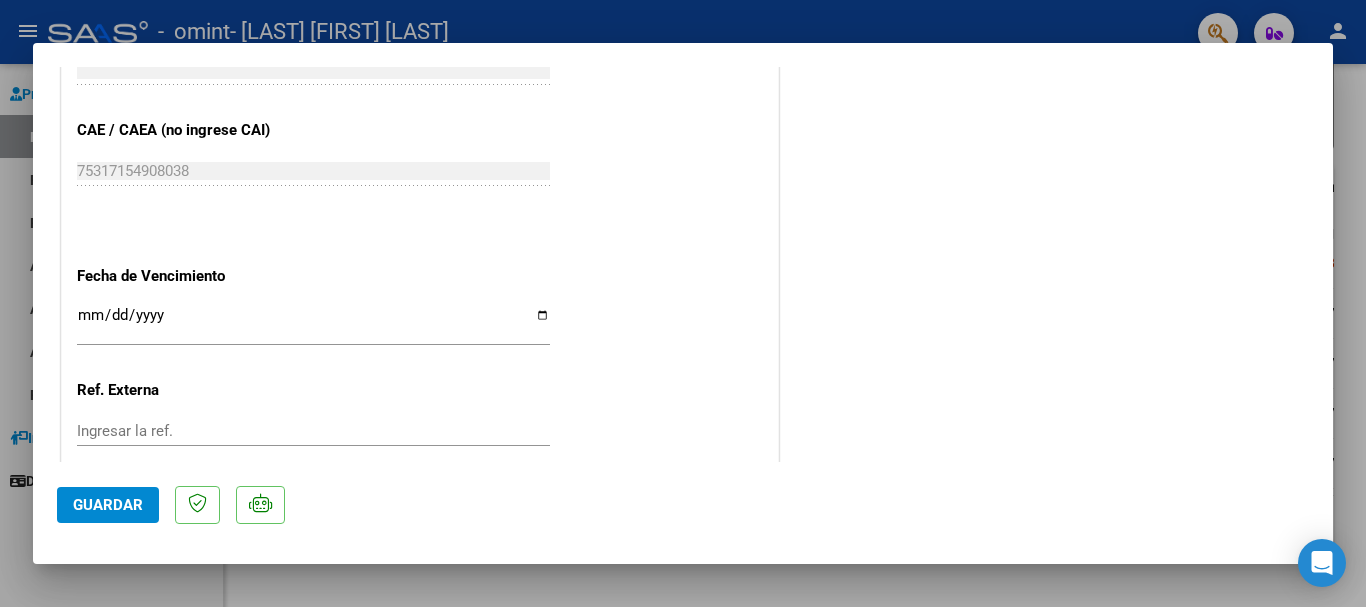scroll, scrollTop: 1321, scrollLeft: 0, axis: vertical 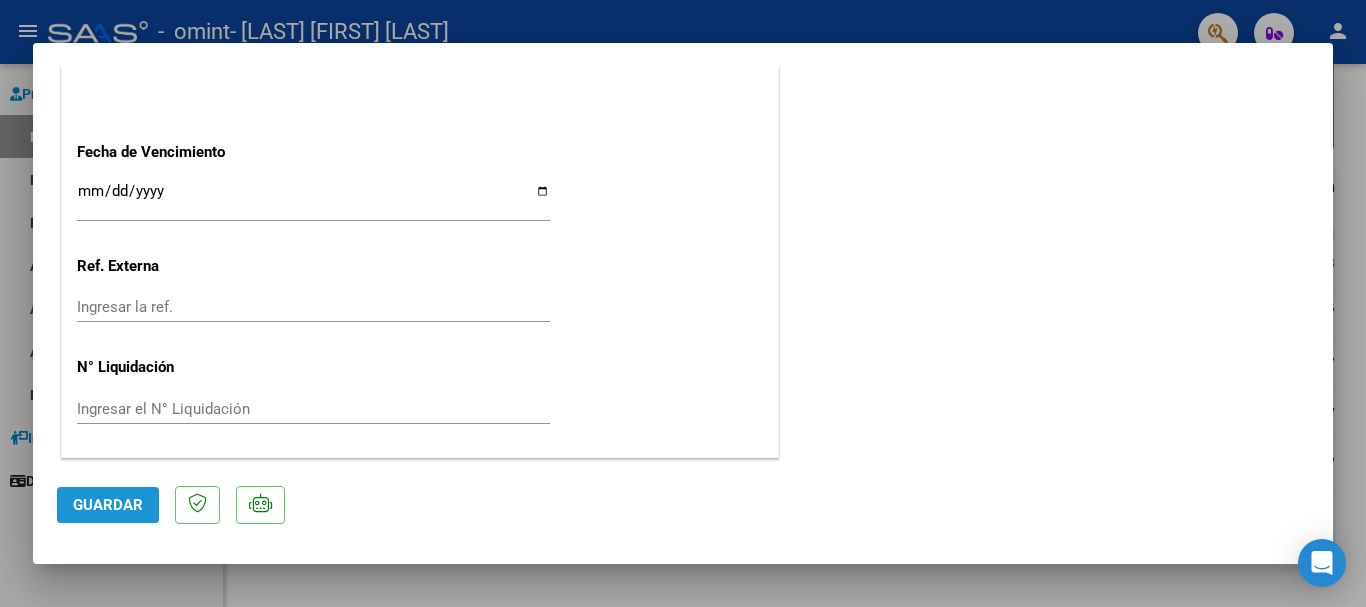 click on "Guardar" 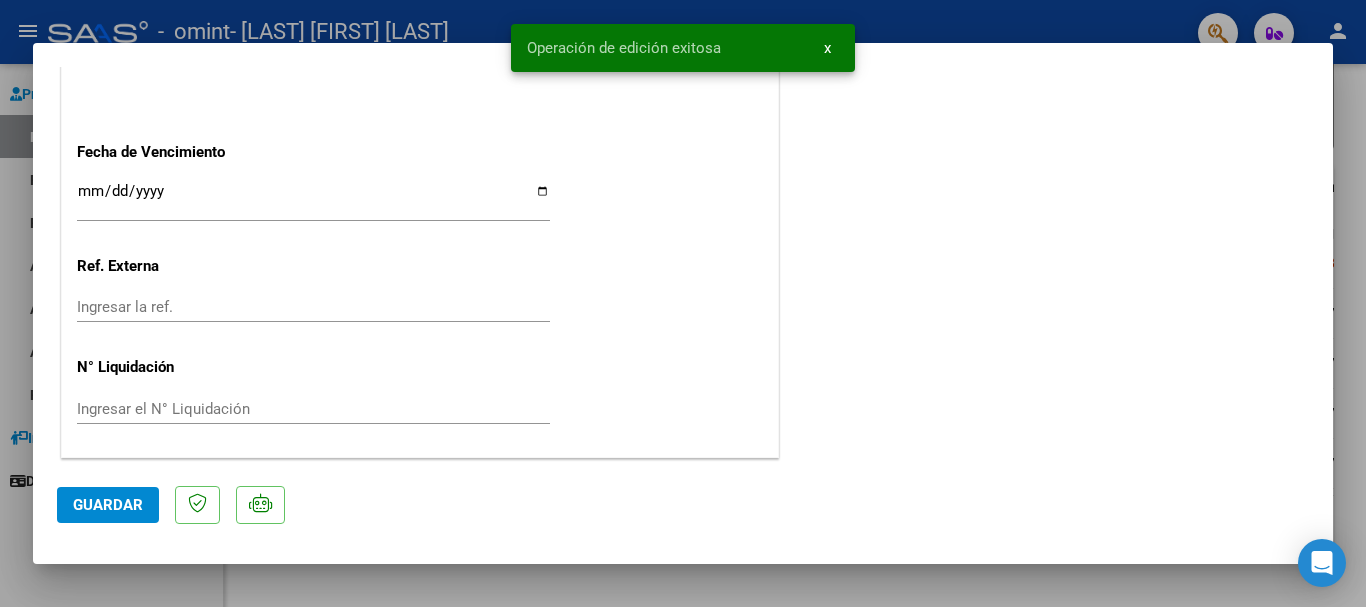 click at bounding box center [683, 303] 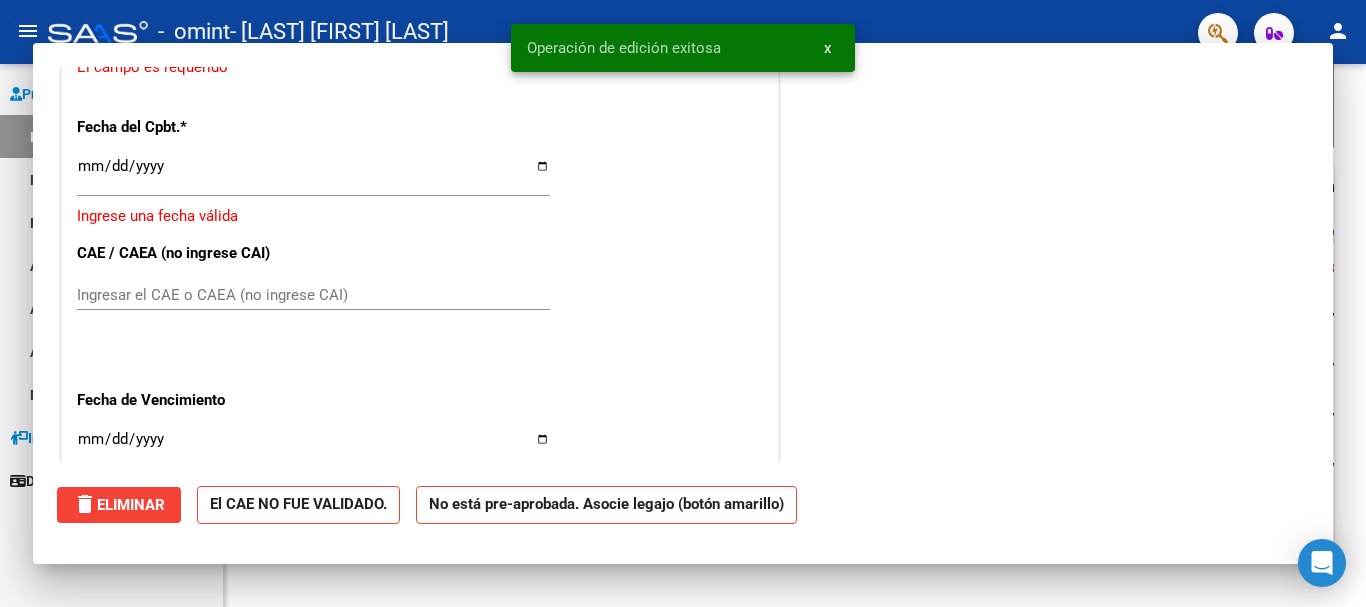 scroll, scrollTop: 1568, scrollLeft: 0, axis: vertical 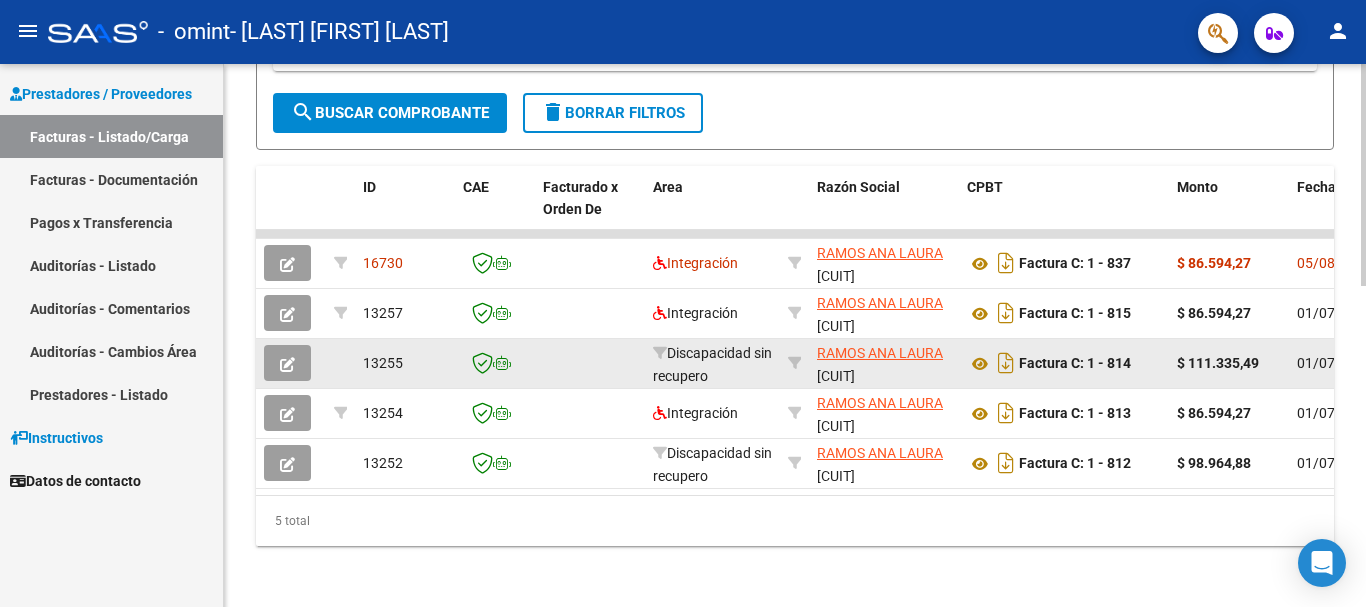 click on "Factura C: 1 - 814" 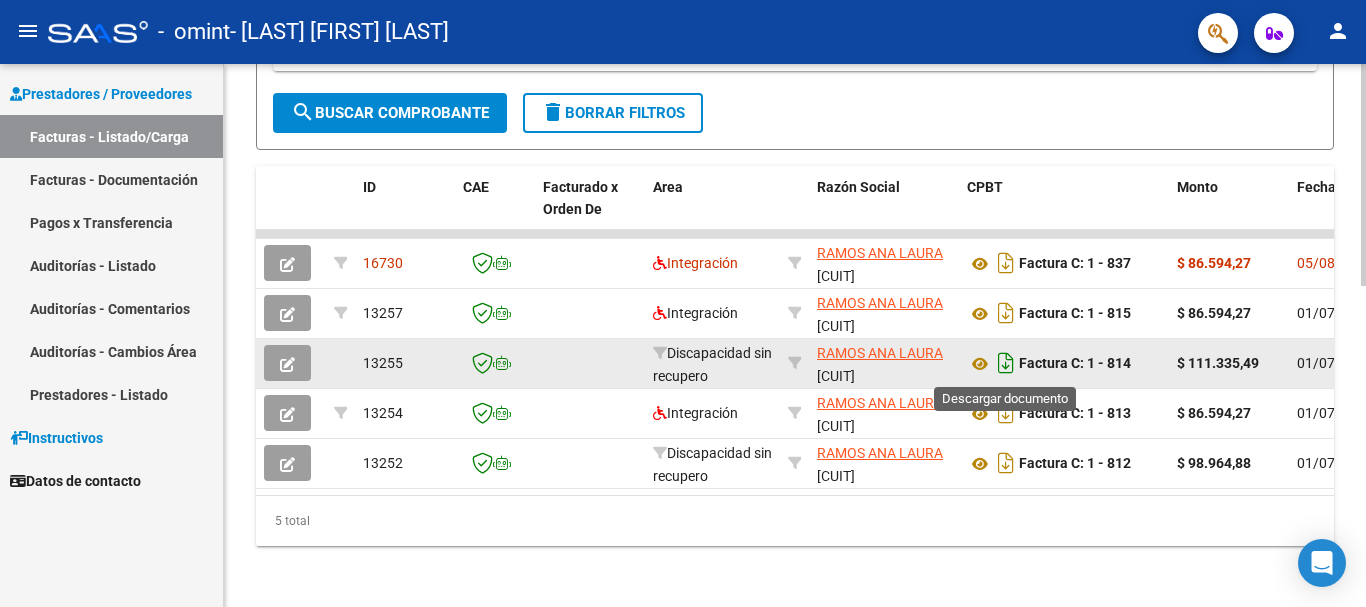 click 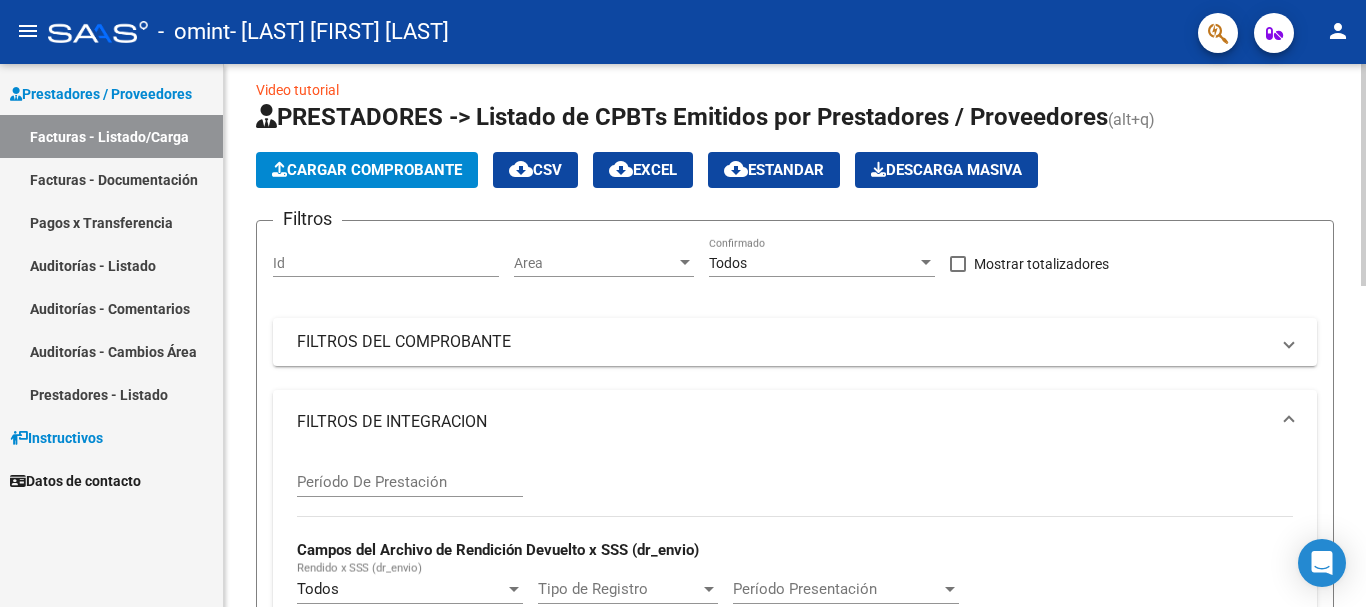 scroll, scrollTop: 2, scrollLeft: 0, axis: vertical 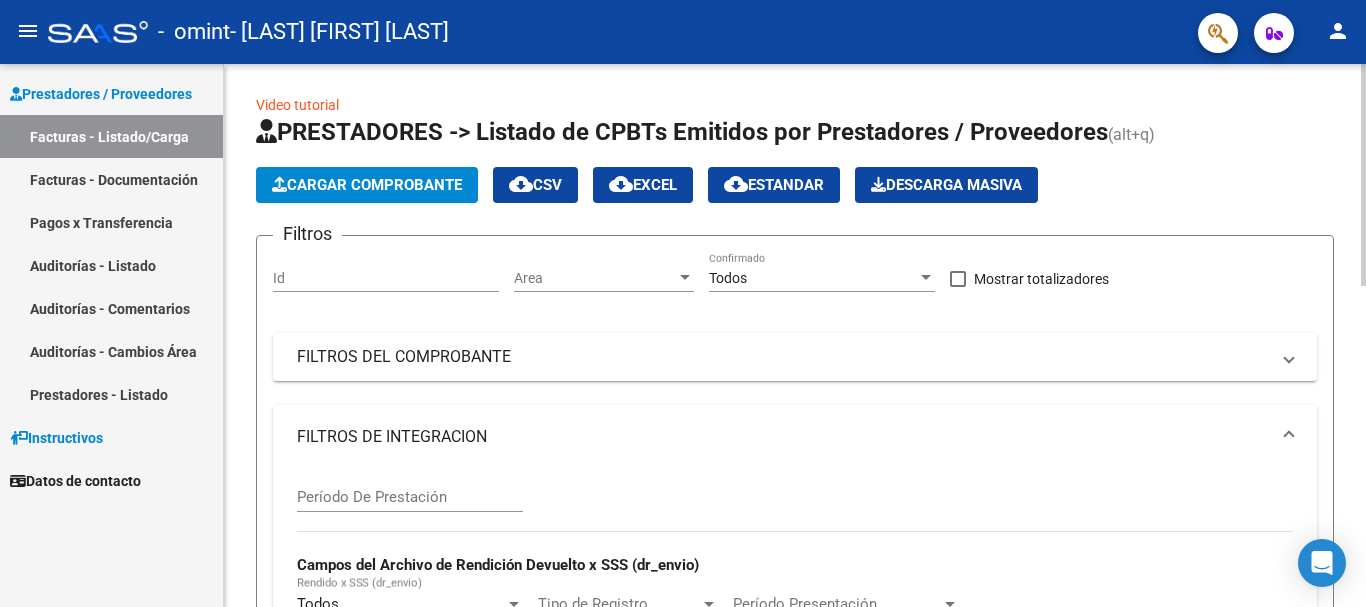 click 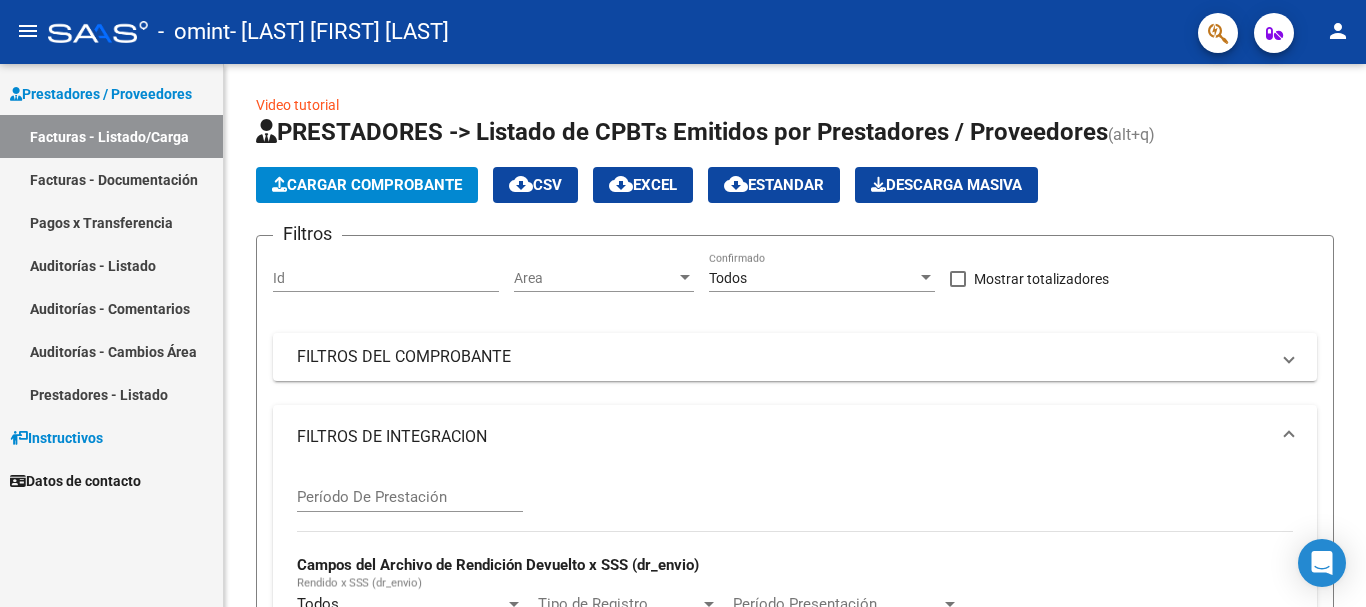 click on "Cargar Comprobante" 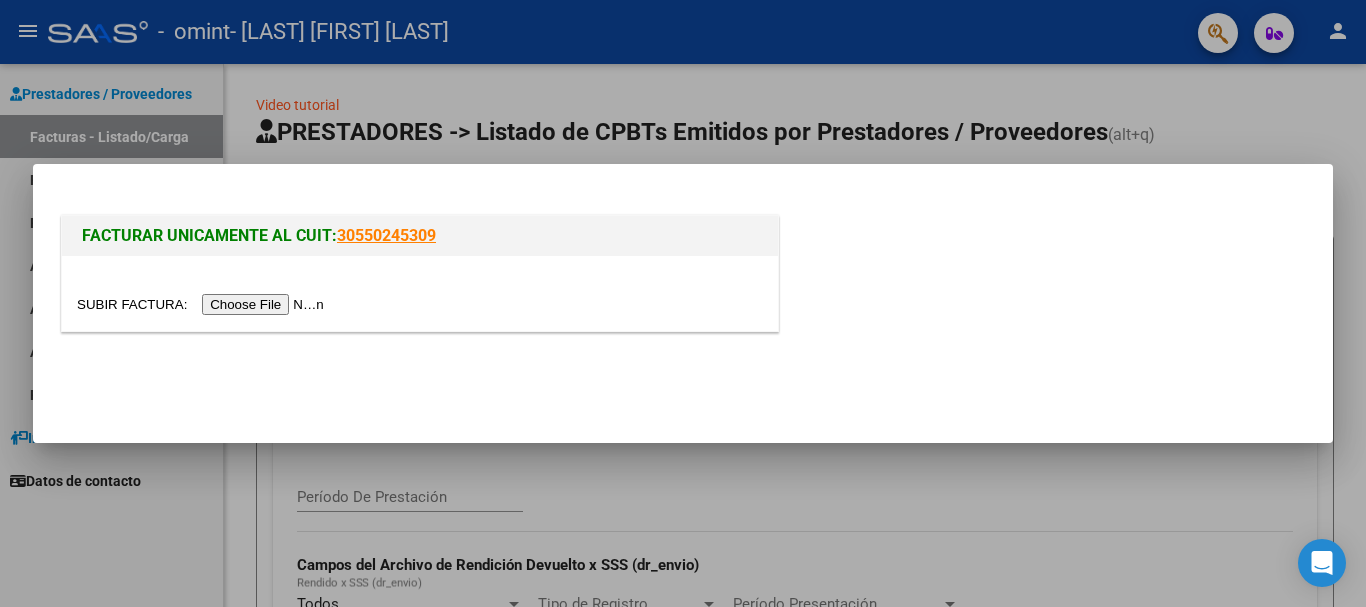 click at bounding box center (203, 304) 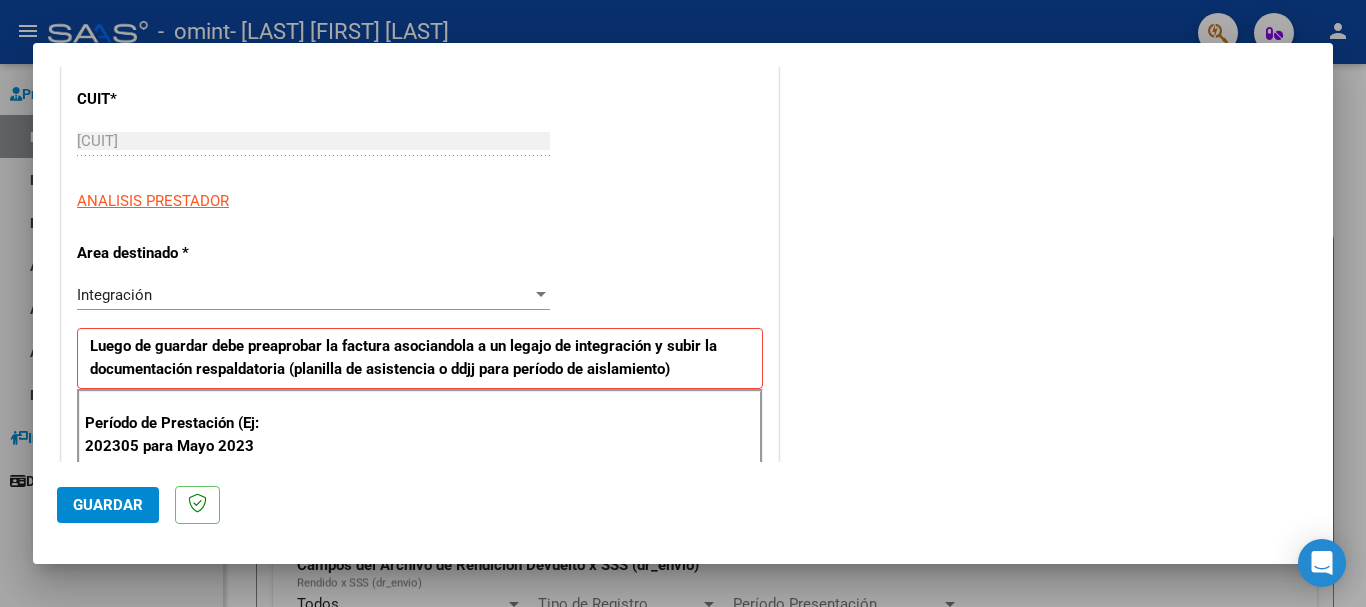 scroll, scrollTop: 364, scrollLeft: 0, axis: vertical 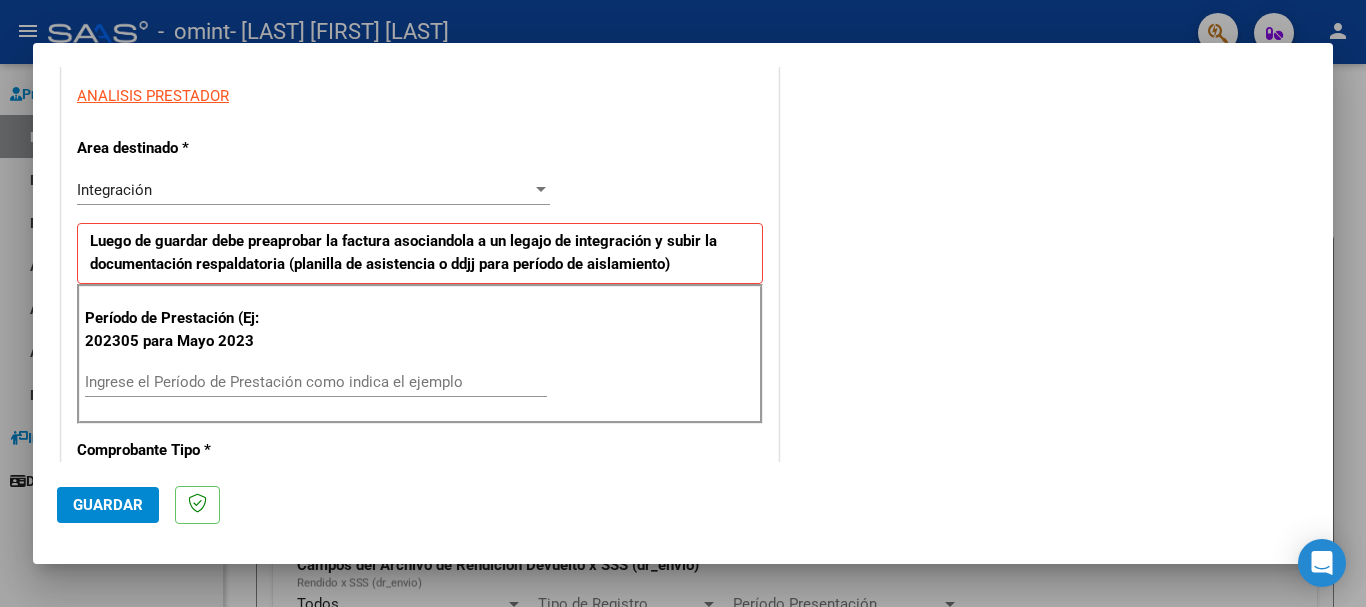 click on "Ingrese el Período de Prestación como indica el ejemplo" at bounding box center [316, 382] 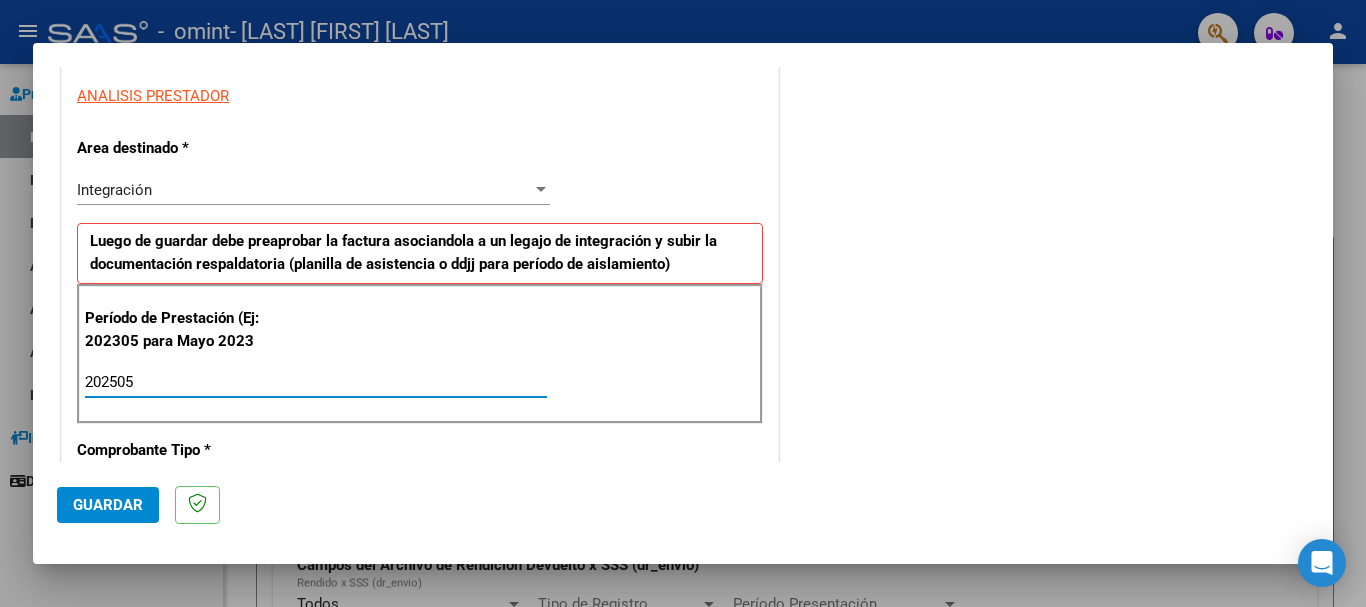 type on "202505" 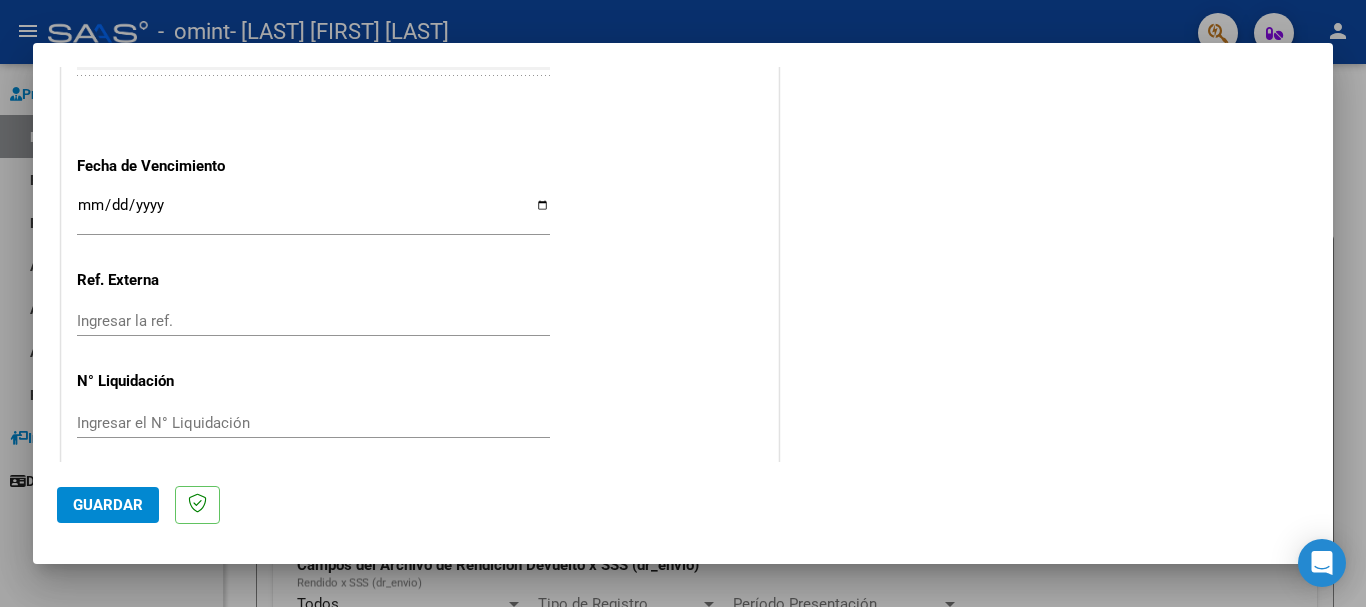 scroll, scrollTop: 1327, scrollLeft: 0, axis: vertical 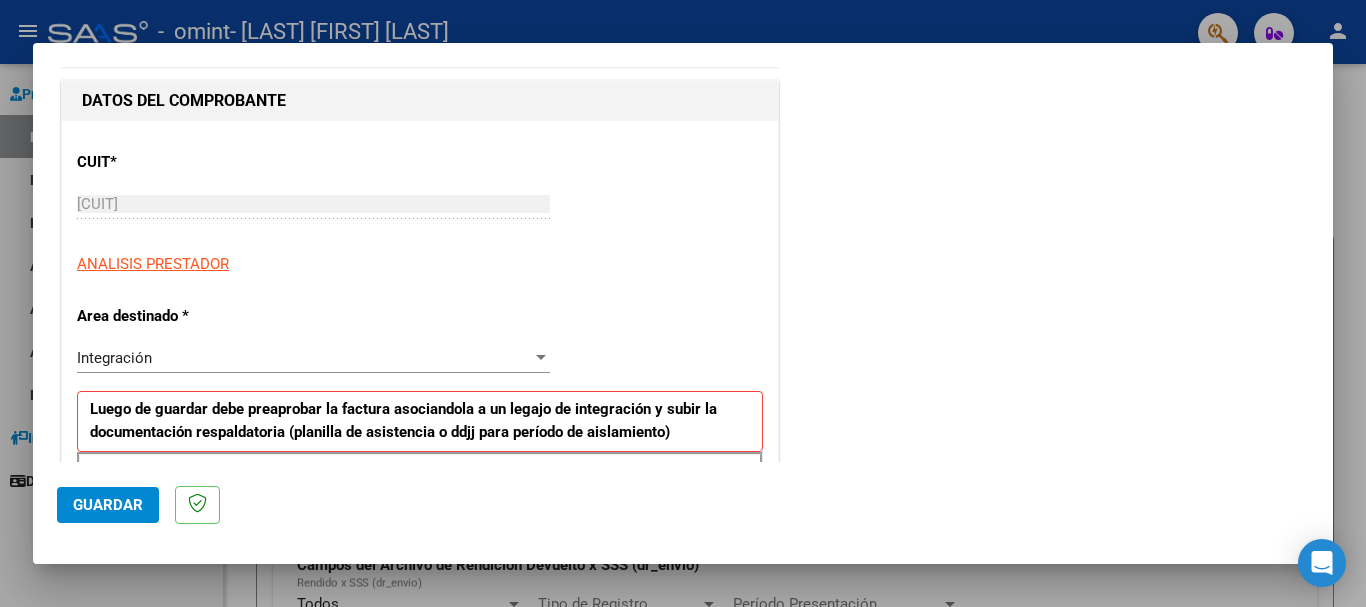 click on "Integración" at bounding box center [304, 358] 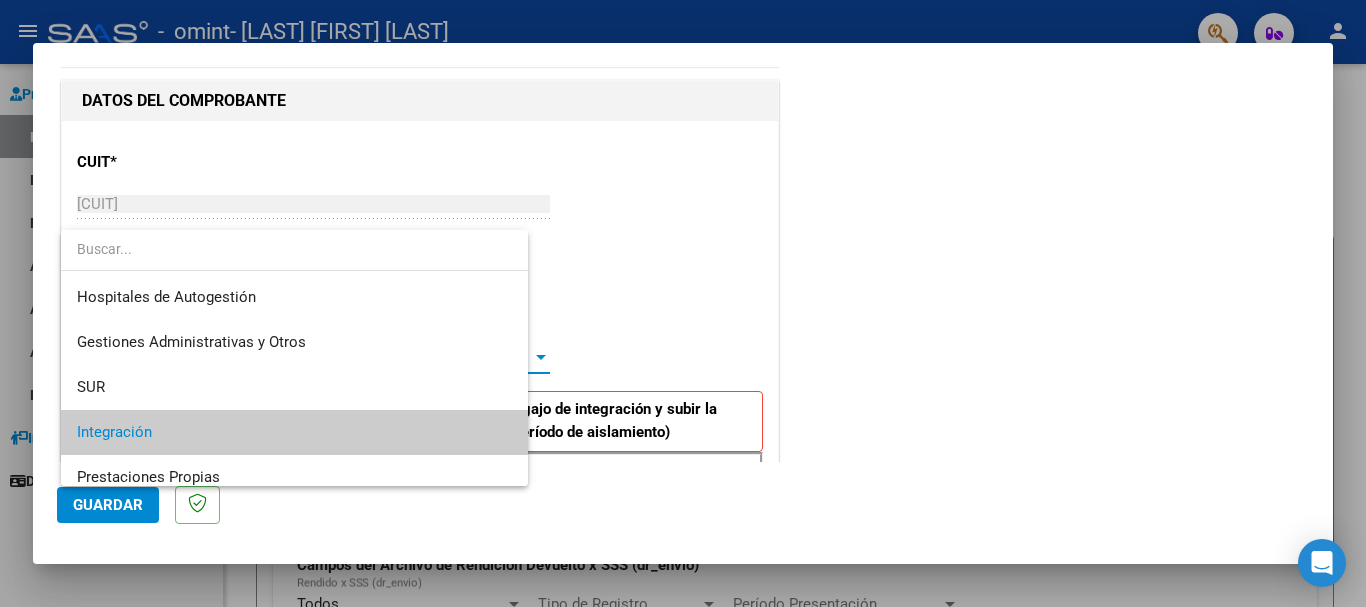 scroll, scrollTop: 75, scrollLeft: 0, axis: vertical 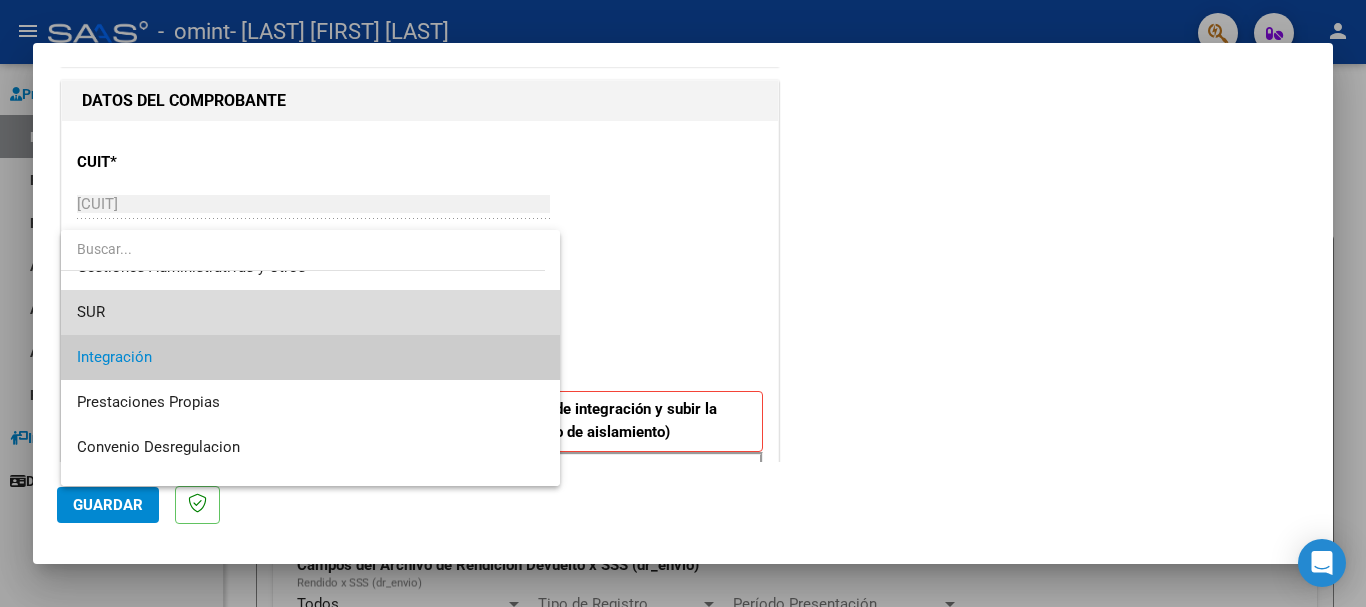 click on "SUR" at bounding box center [310, 312] 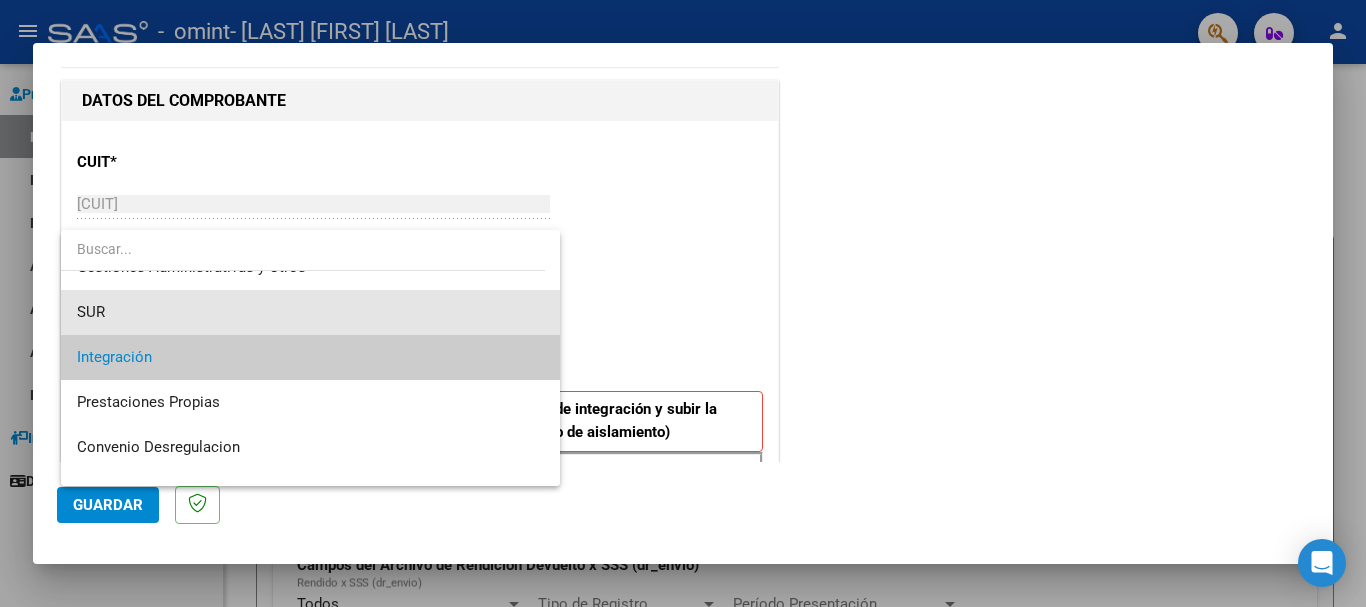 scroll, scrollTop: 90, scrollLeft: 0, axis: vertical 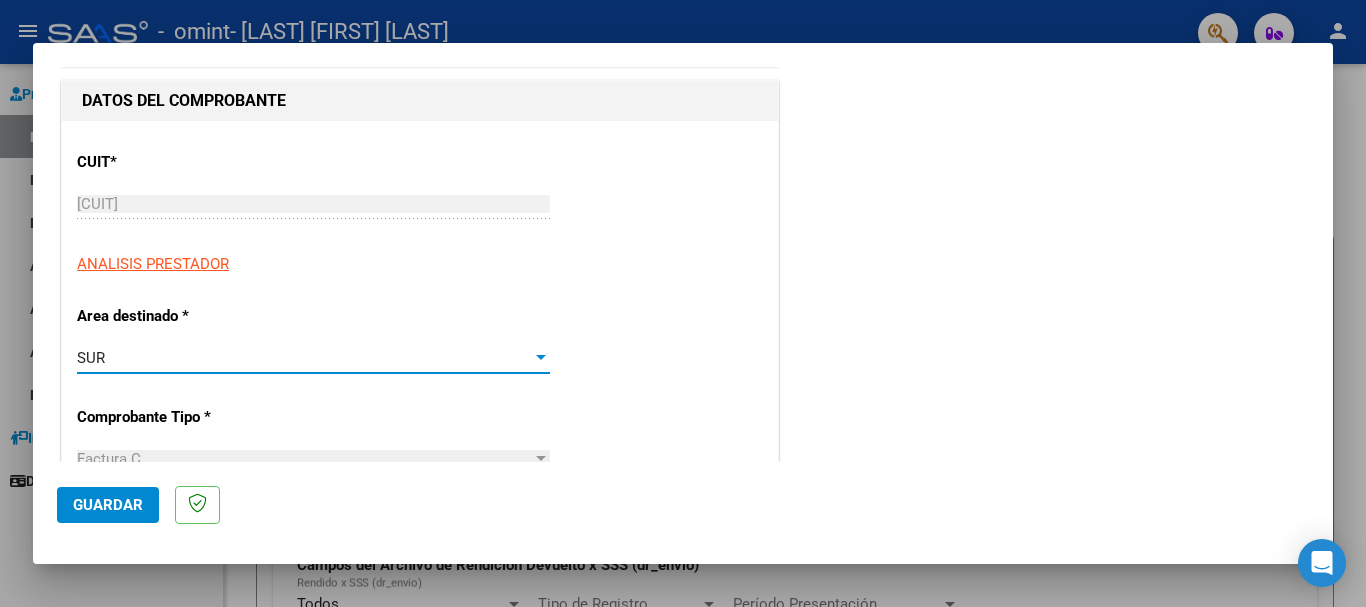 click on "SUR Seleccionar Area" at bounding box center [313, 358] 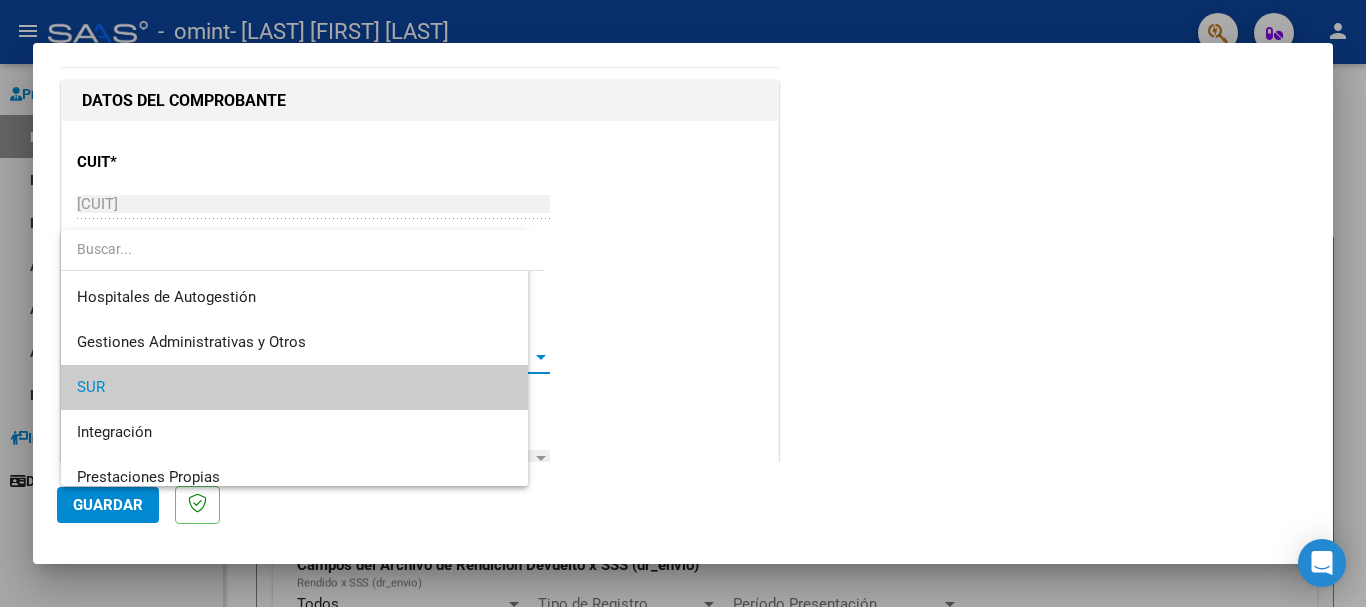 scroll, scrollTop: 30, scrollLeft: 0, axis: vertical 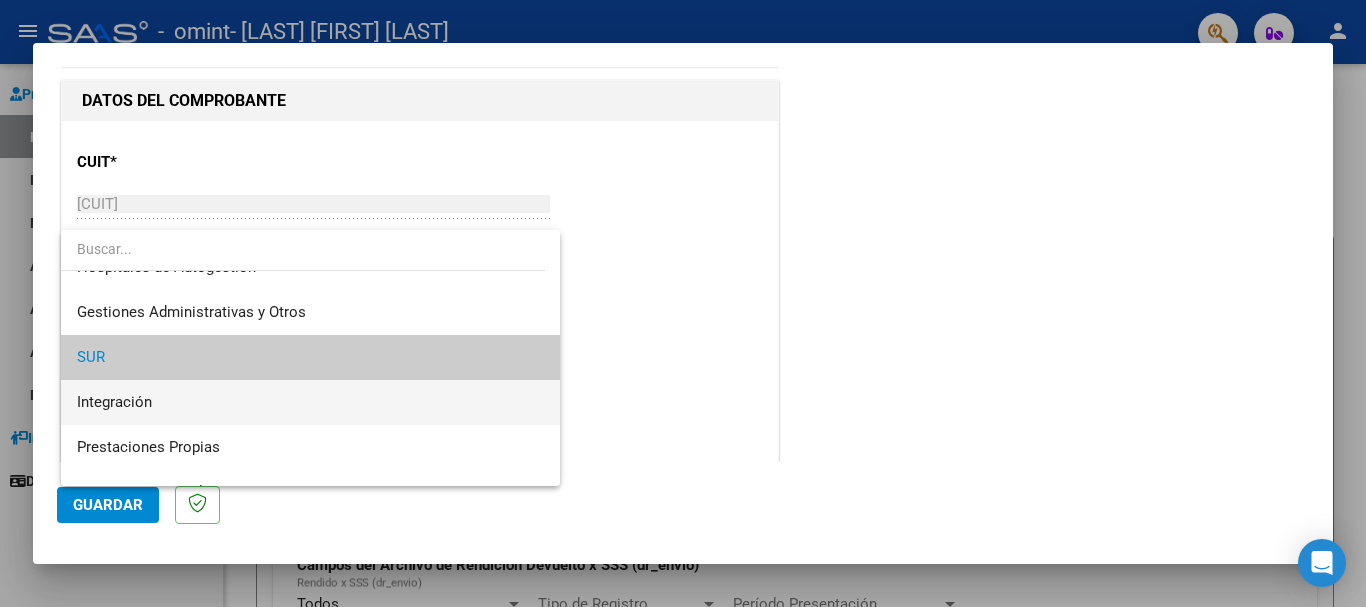 click on "Integración" at bounding box center (310, 402) 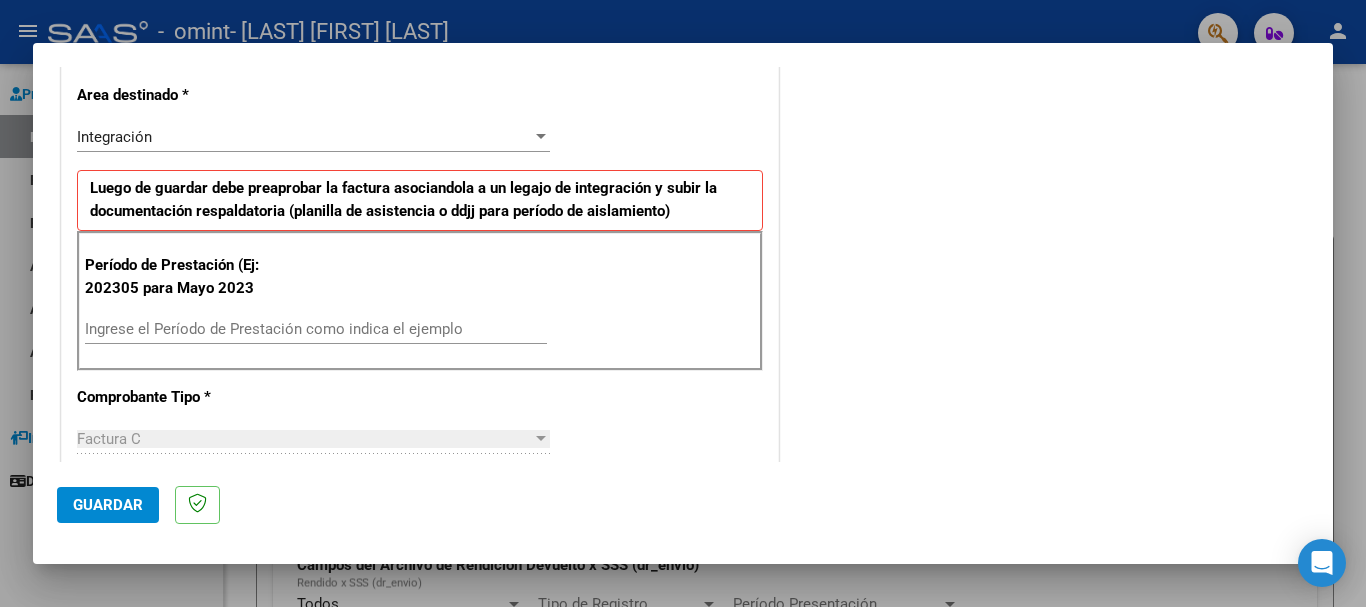 scroll, scrollTop: 436, scrollLeft: 0, axis: vertical 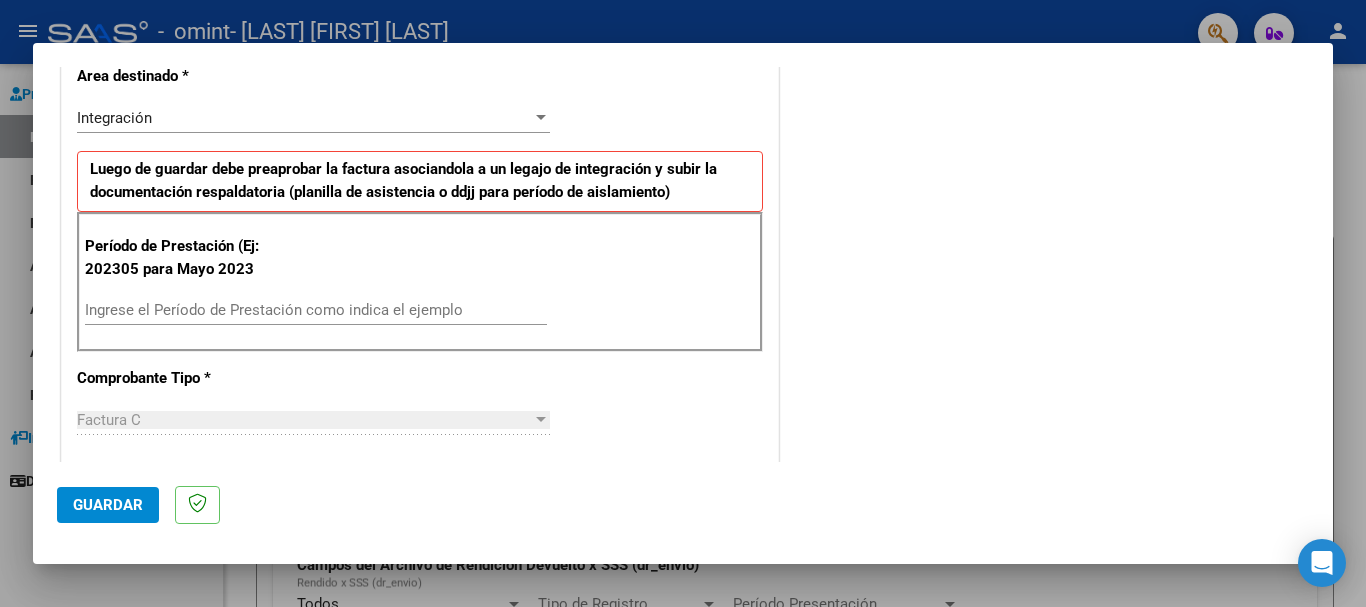 click on "Ingrese el Período de Prestación como indica el ejemplo" at bounding box center (316, 310) 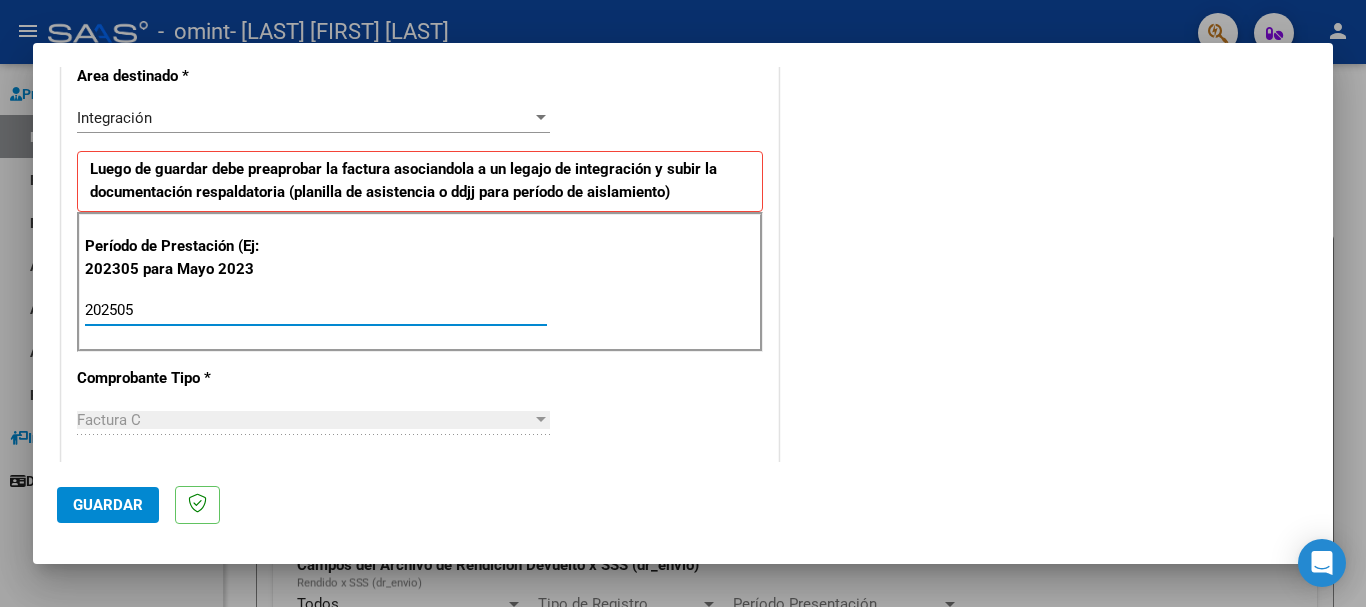 type on "202505" 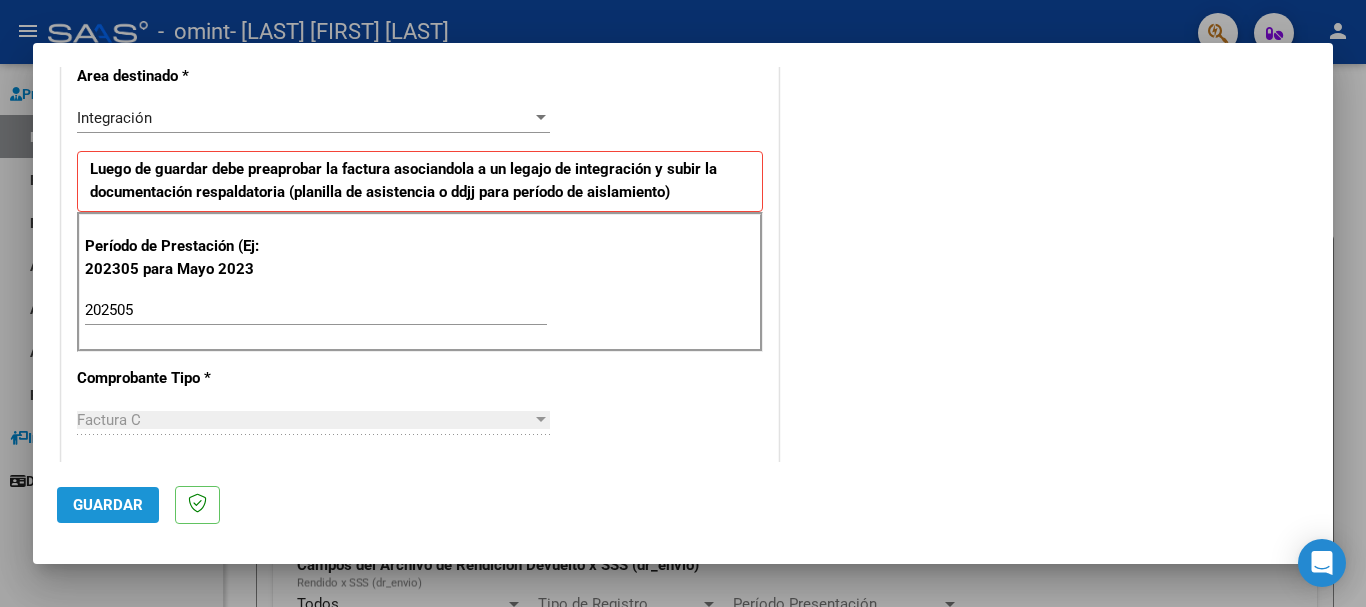 click on "Guardar" 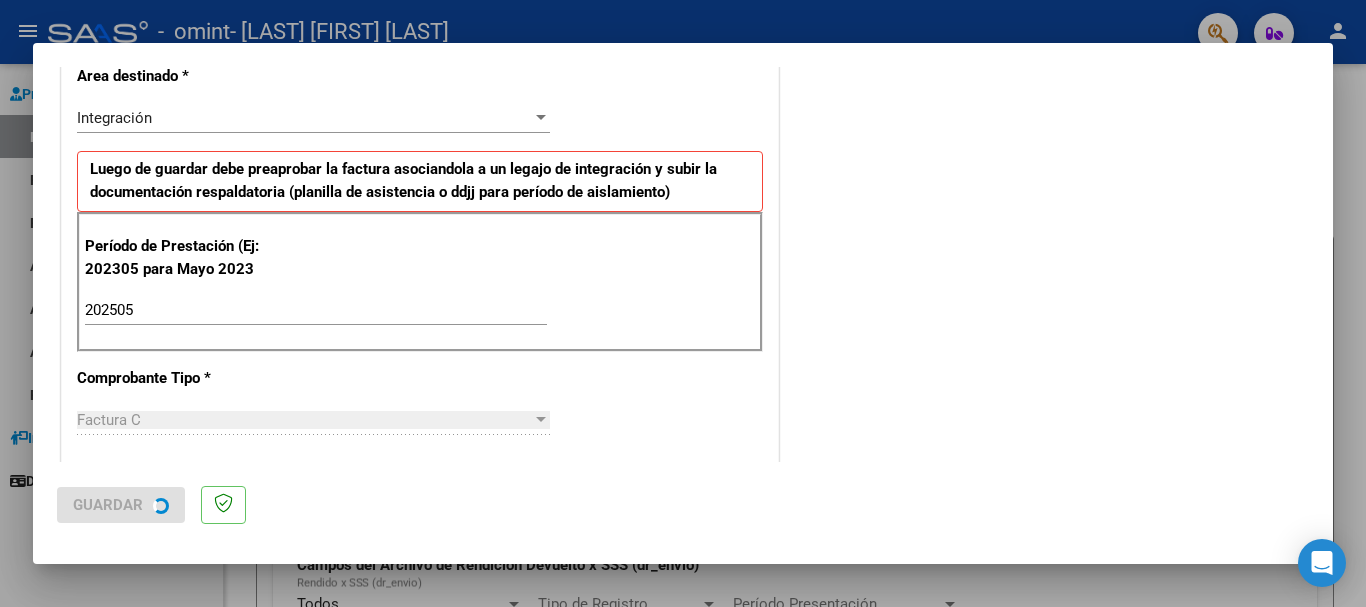 scroll, scrollTop: 0, scrollLeft: 0, axis: both 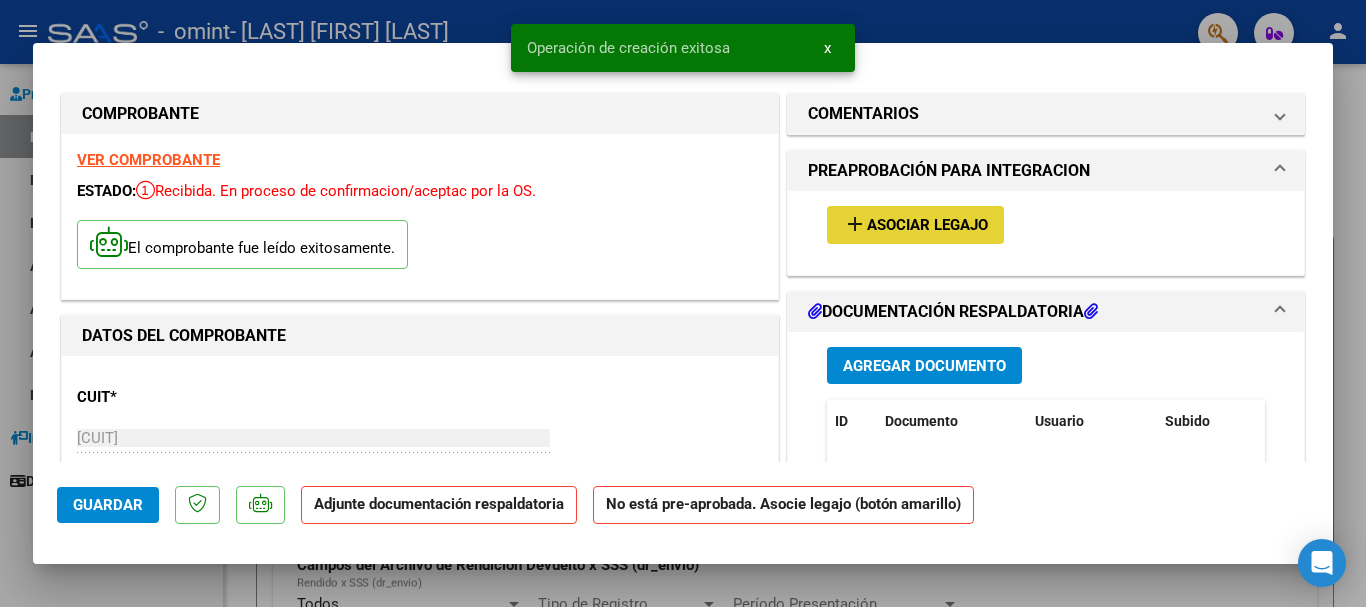 click on "Asociar Legajo" at bounding box center [927, 226] 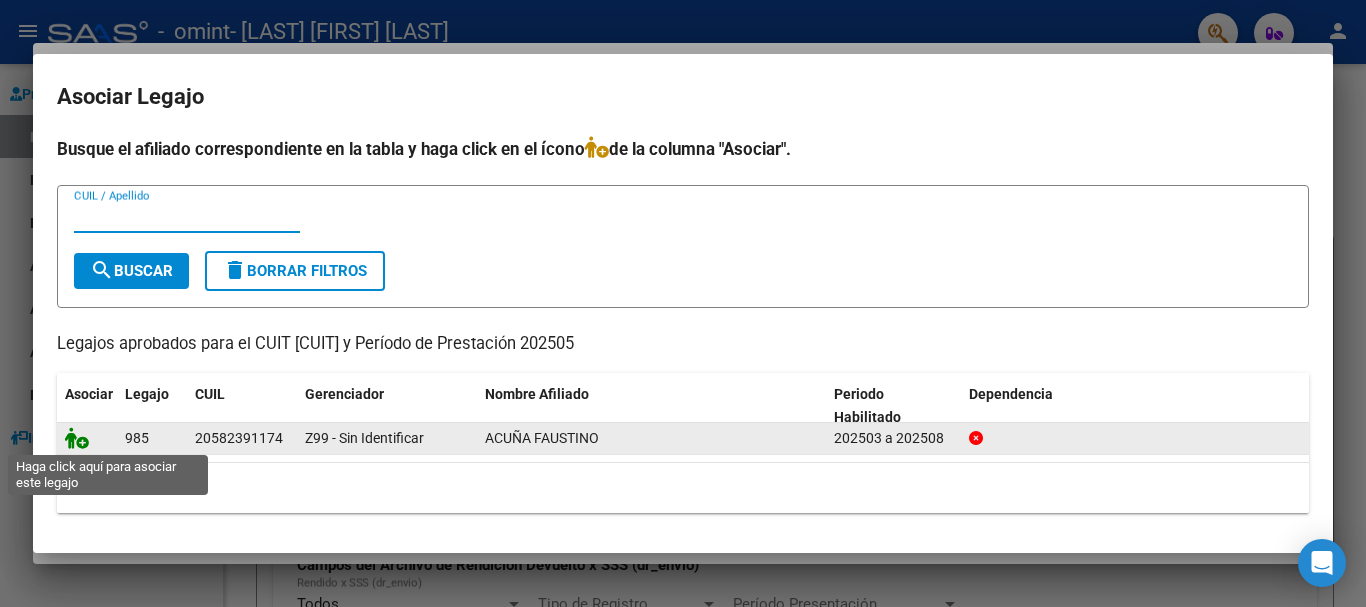 click 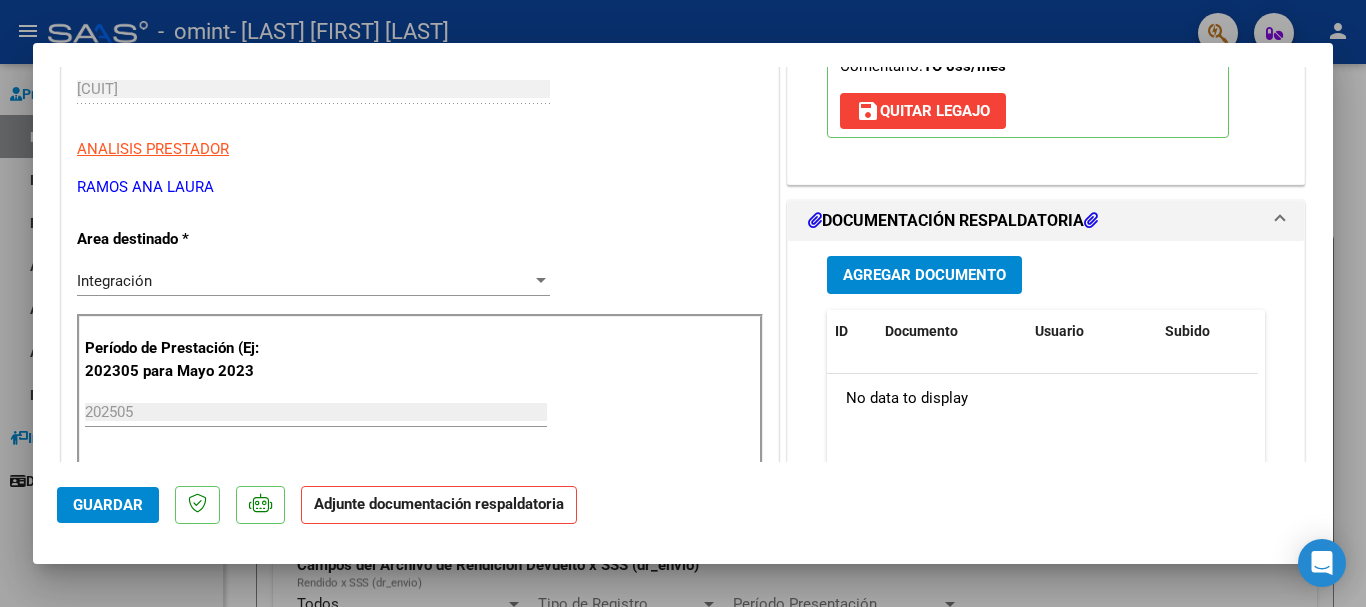 scroll, scrollTop: 344, scrollLeft: 0, axis: vertical 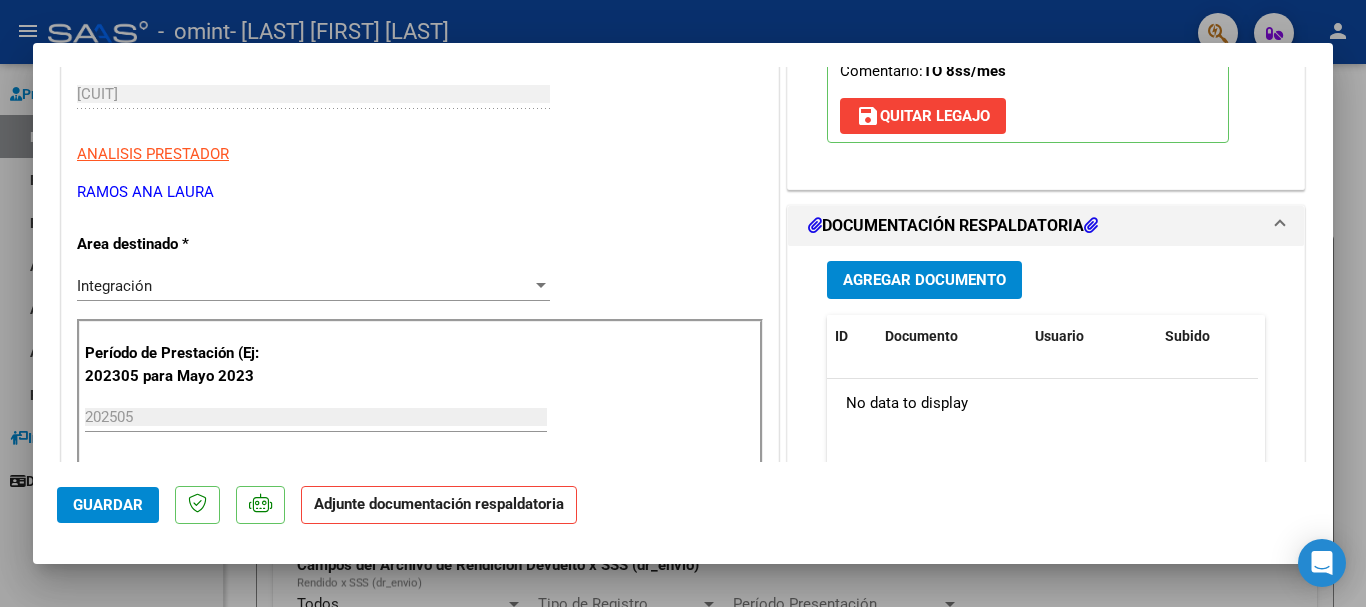 click on "Agregar Documento" at bounding box center [924, 281] 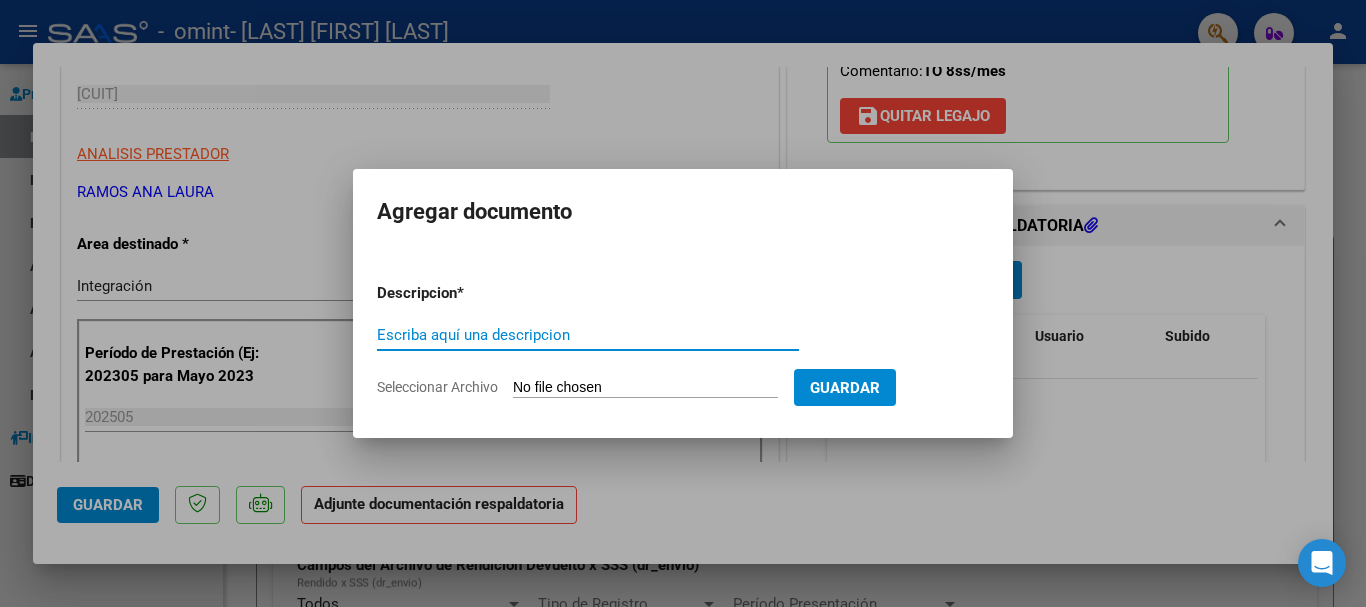 click on "Seleccionar Archivo" at bounding box center (645, 388) 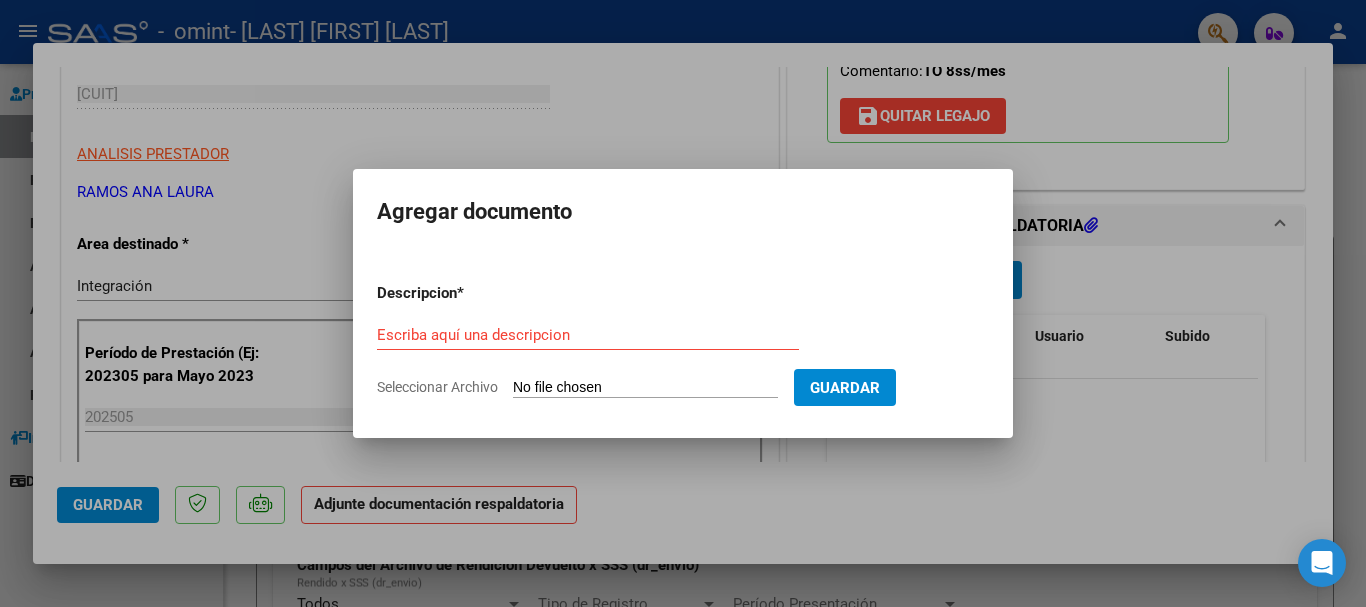 type on "C:\fakepath\[LAST] [FIRST] - MAYO 2025.pdf" 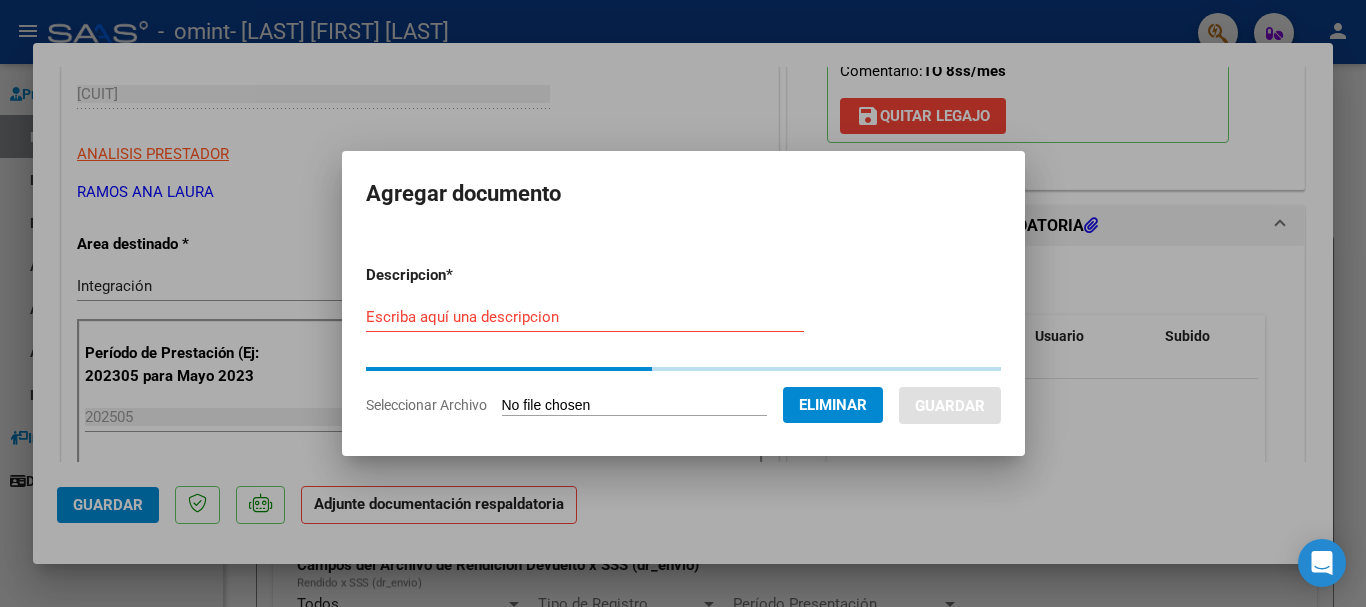 click on "Escriba aquí una descripcion" at bounding box center [585, 317] 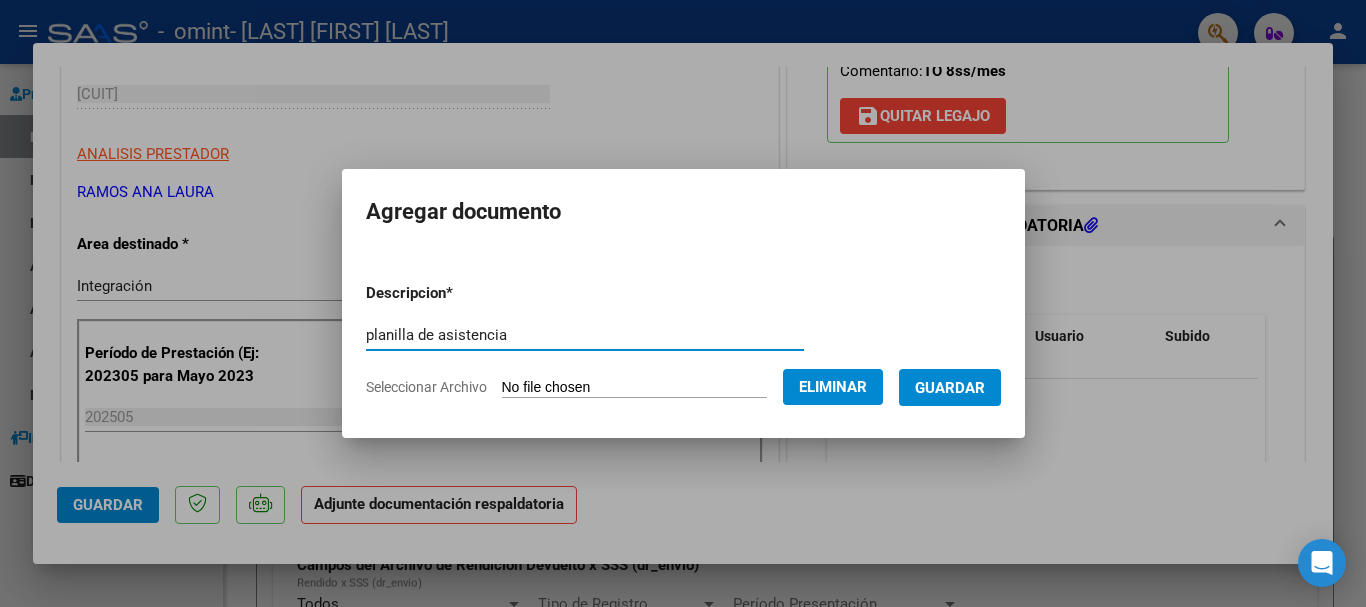 type on "planilla de asistencia" 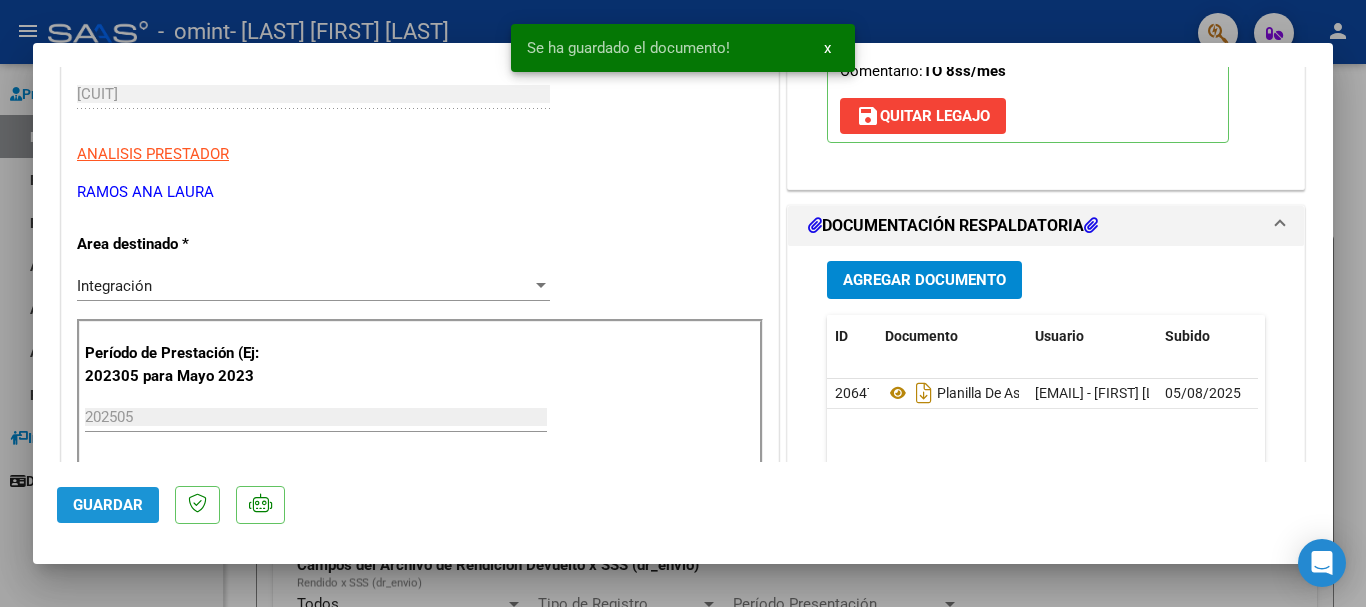 click on "Guardar" 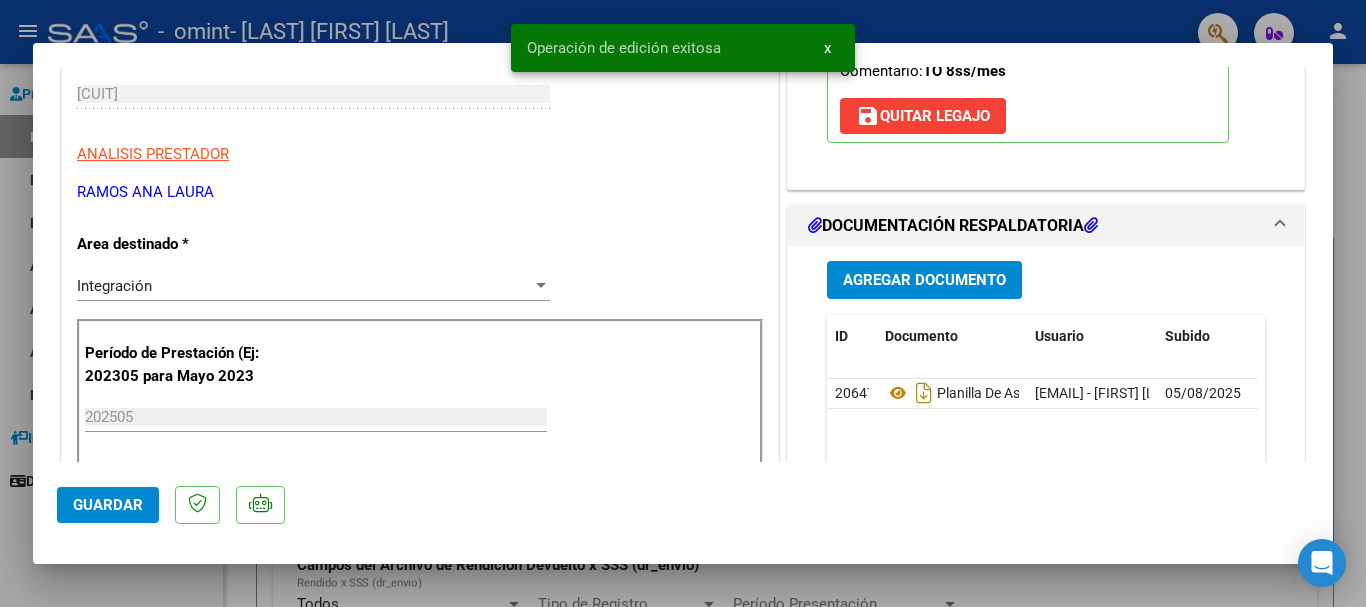 click at bounding box center [683, 303] 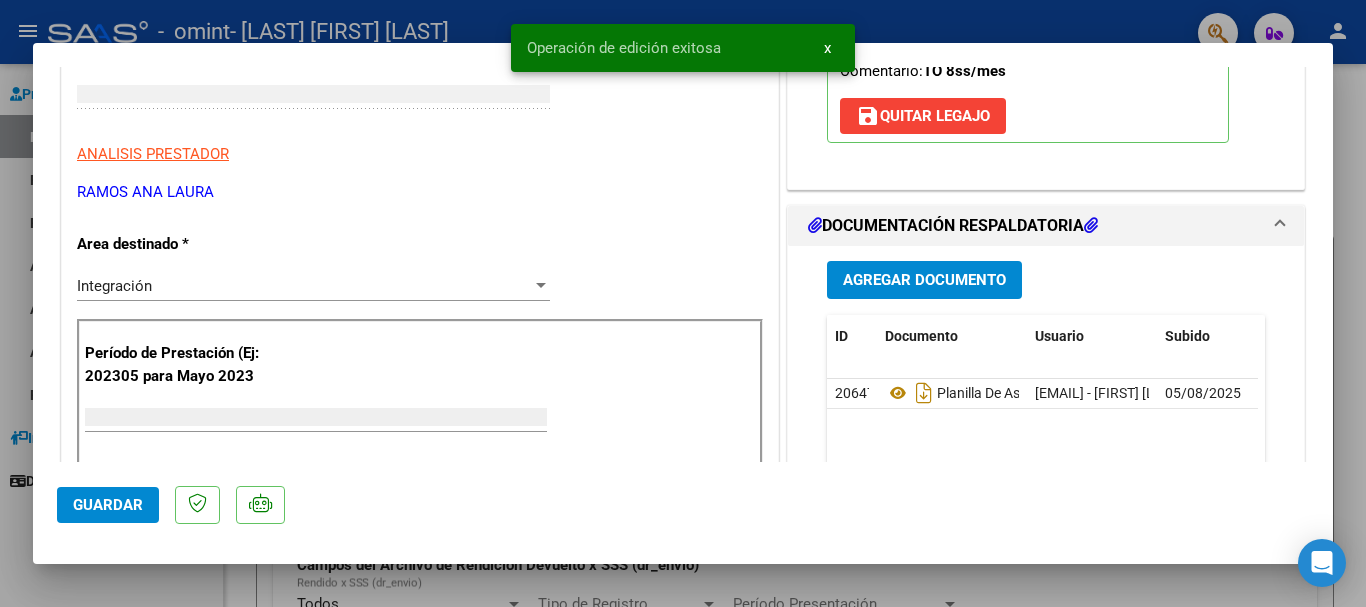 scroll, scrollTop: 283, scrollLeft: 0, axis: vertical 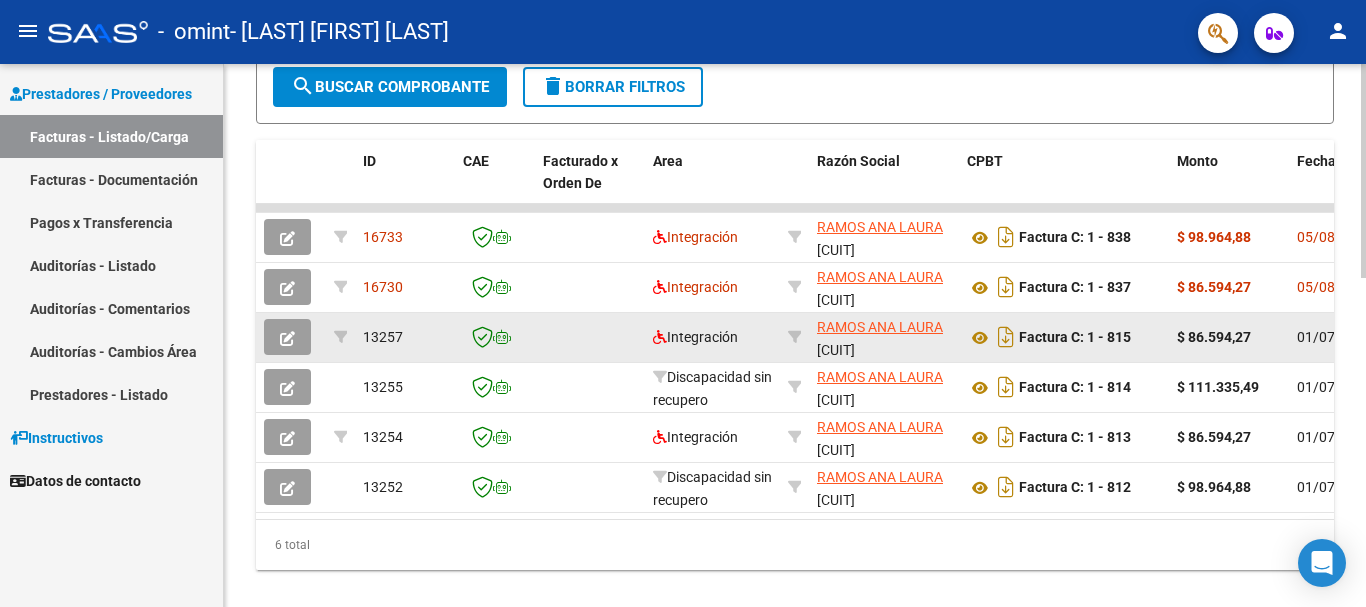 click on "Video tutorial   PRESTADORES -> Listado de CPBTs Emitidos por Prestadores / Proveedores (alt+q)   Cargar Comprobante
cloud_download  CSV  cloud_download  EXCEL  cloud_download  Estandar   Descarga Masiva
Filtros Id Area Area Todos Confirmado   Mostrar totalizadores   FILTROS DEL COMPROBANTE  Comprobante Tipo Comprobante Tipo Start date – End date Fec. Comprobante Desde / Hasta Días Emisión Desde(cant. días) Días Emisión Hasta(cant. días) CUIT / Razón Social Pto. Venta Nro. Comprobante Código SSS CAE Válido CAE Válido Todos Cargado Módulo Hosp. Todos Tiene facturacion Apócrifa Hospital Refes  FILTROS DE INTEGRACION  Período De Prestación Campos del Archivo de Rendición Devuelto x SSS (dr_envio) Todos Rendido x SSS (dr_envio) Tipo de Registro Tipo de Registro Período Presentación Período Presentación Campos del Legajo Asociado (preaprobación) Afiliado Legajo (cuil/nombre) Todos Solo facturas preaprobadas  MAS FILTROS  Todos Con Doc. Respaldatoria Todos Con Trazabilidad Todos – – 0" 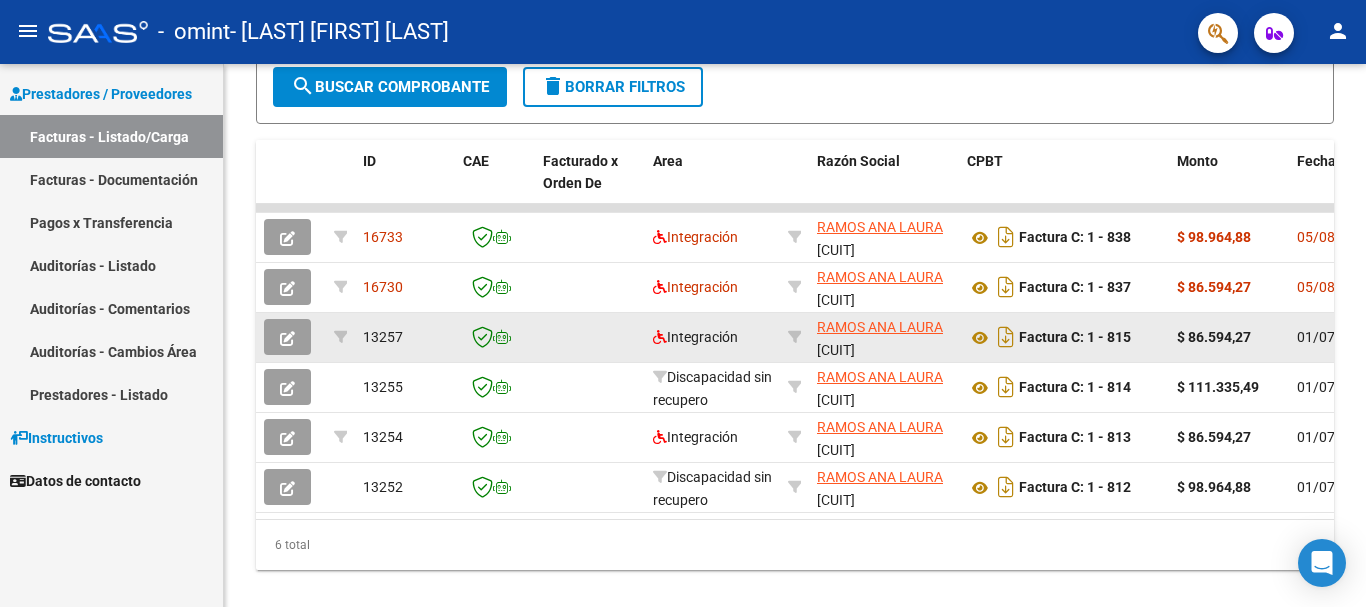 drag, startPoint x: 755, startPoint y: 574, endPoint x: 910, endPoint y: 559, distance: 155.72412 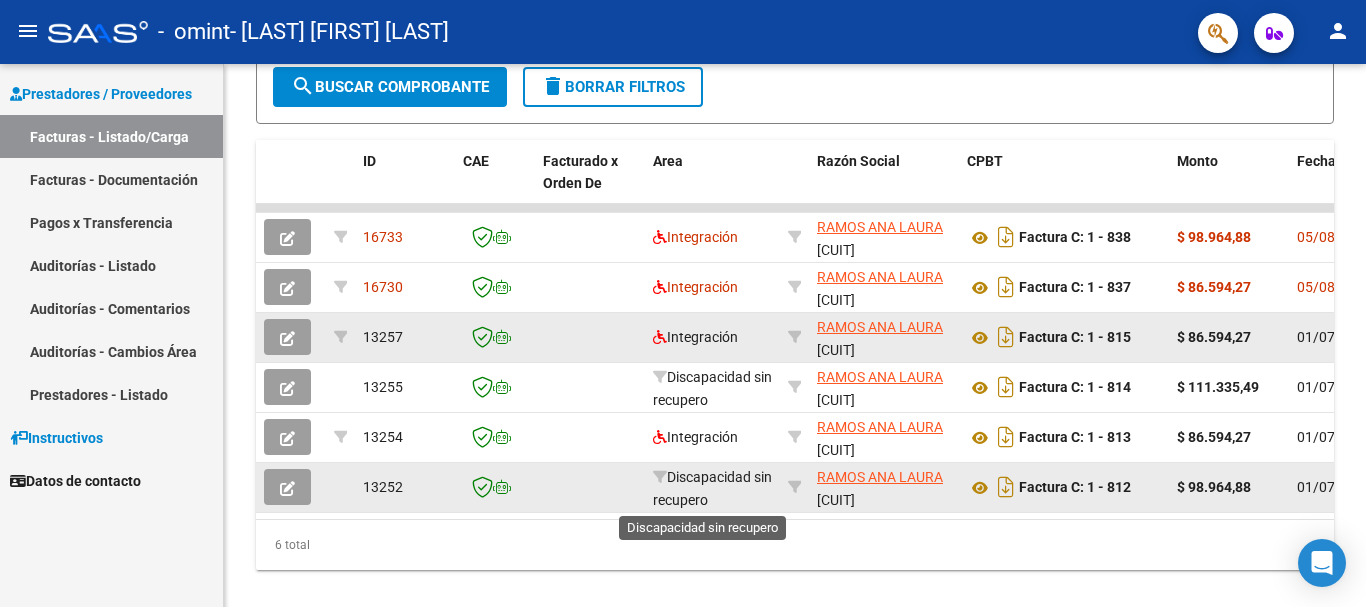 click on "Discapacidad sin recupero" 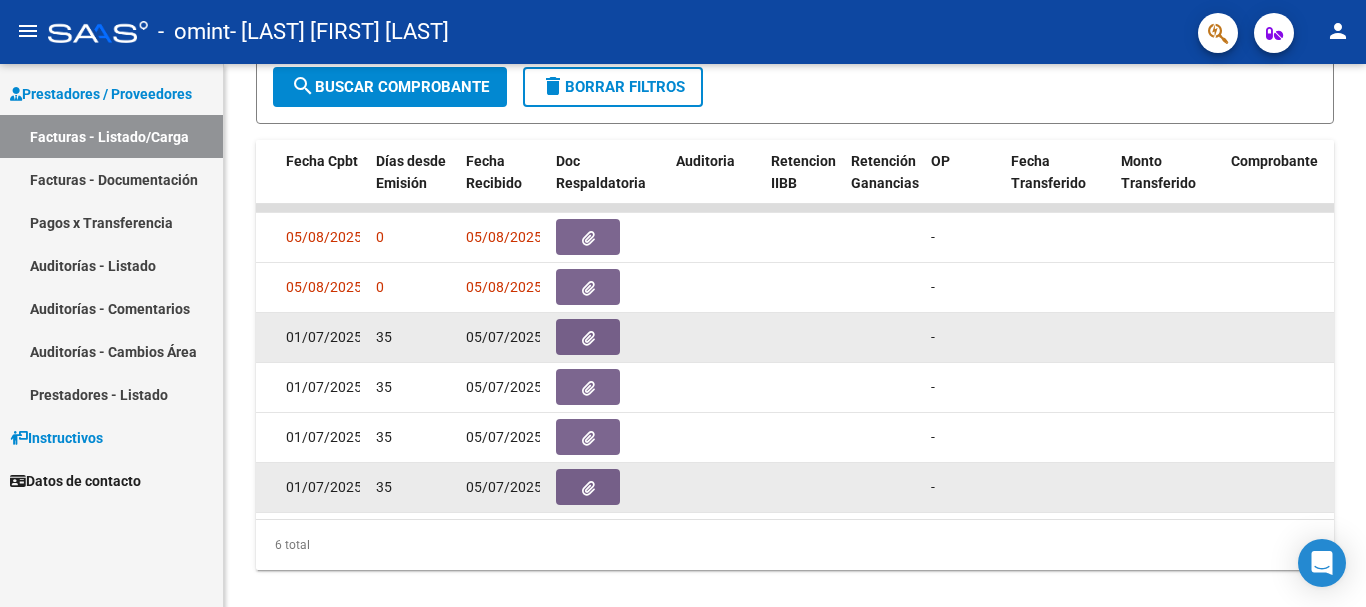 scroll, scrollTop: 0, scrollLeft: 1306, axis: horizontal 